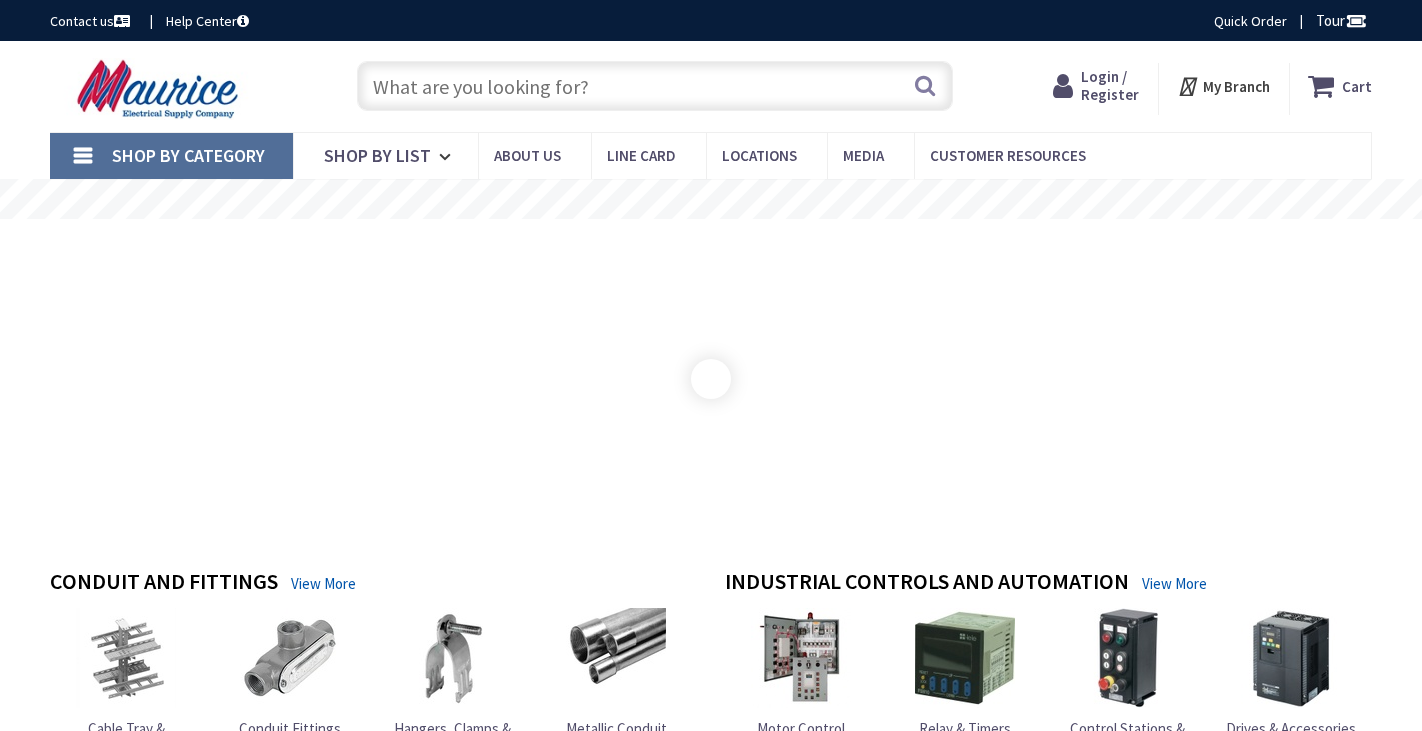 click on "Login / Register" at bounding box center [1110, 85] 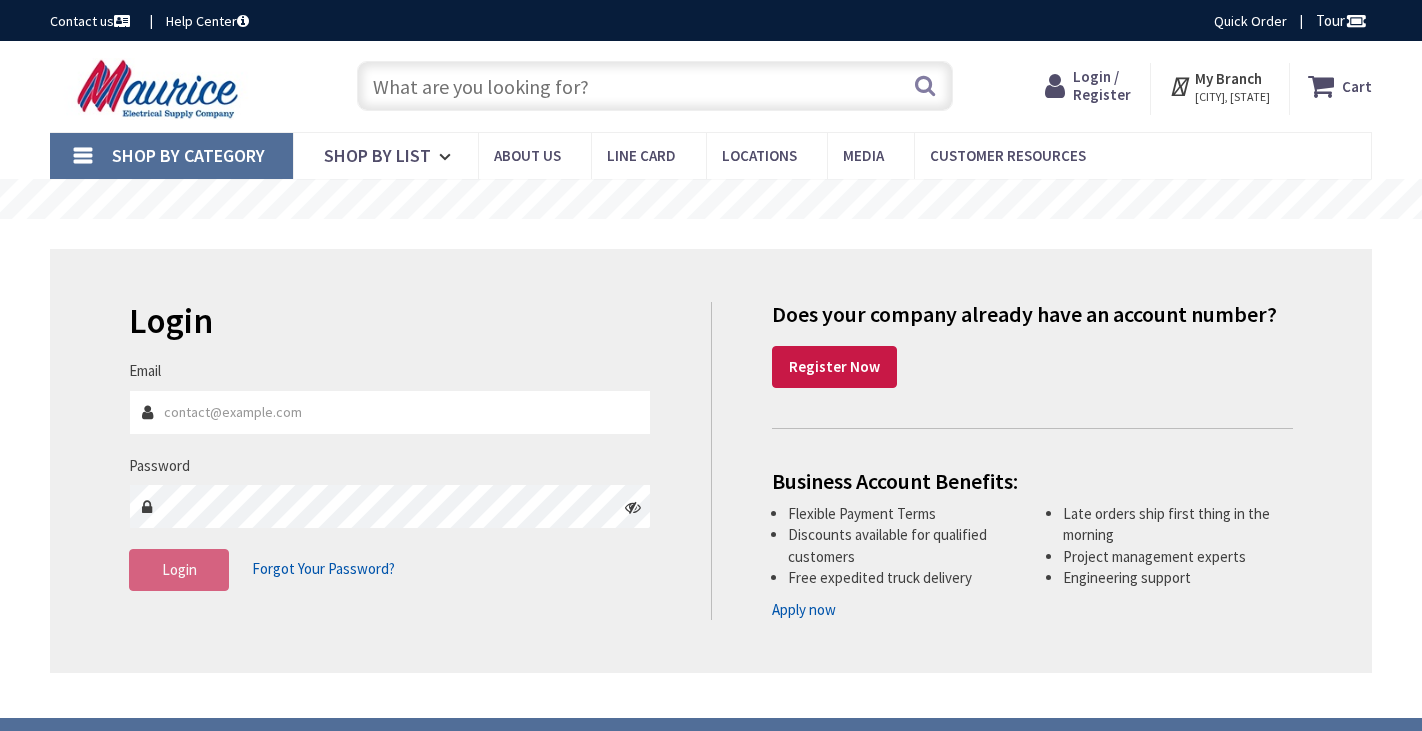 scroll, scrollTop: 0, scrollLeft: 0, axis: both 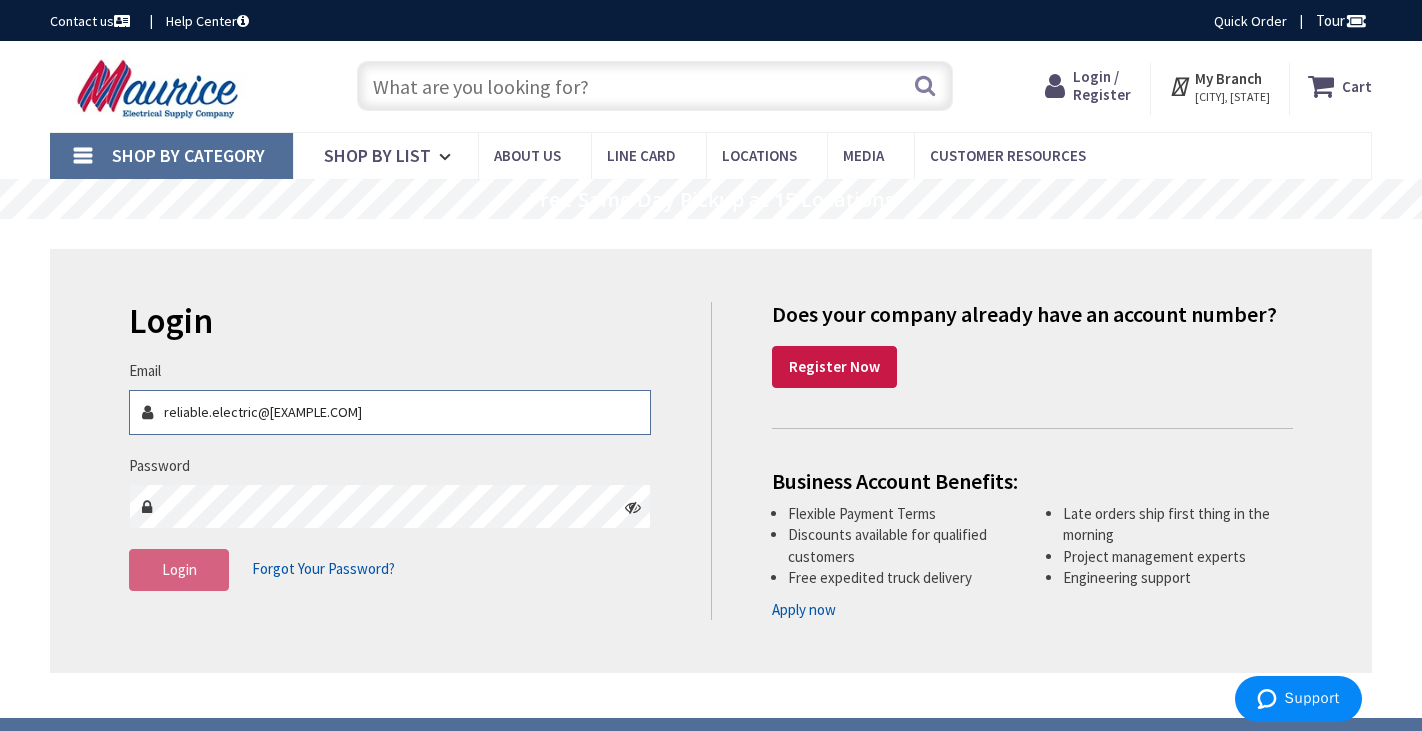 type on "[EMAIL]" 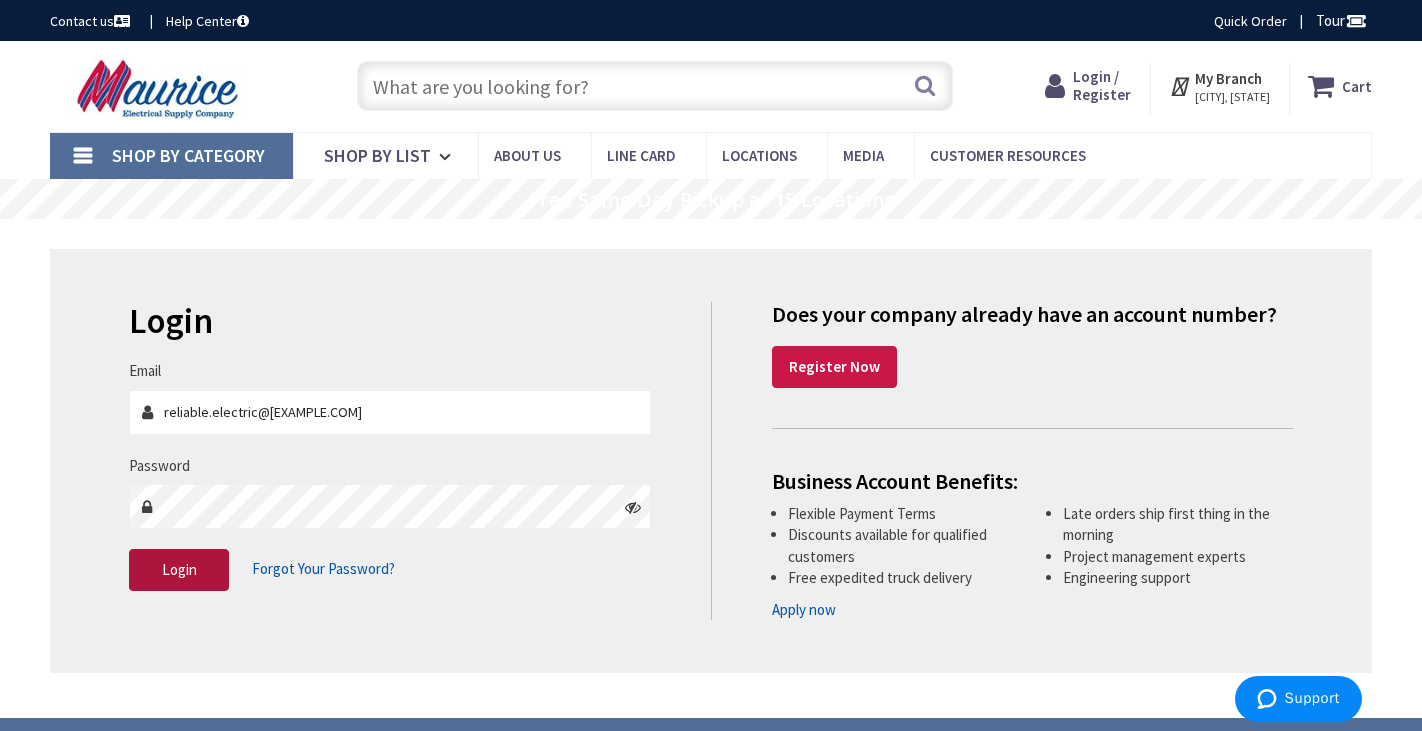 click on "Login" at bounding box center [179, 570] 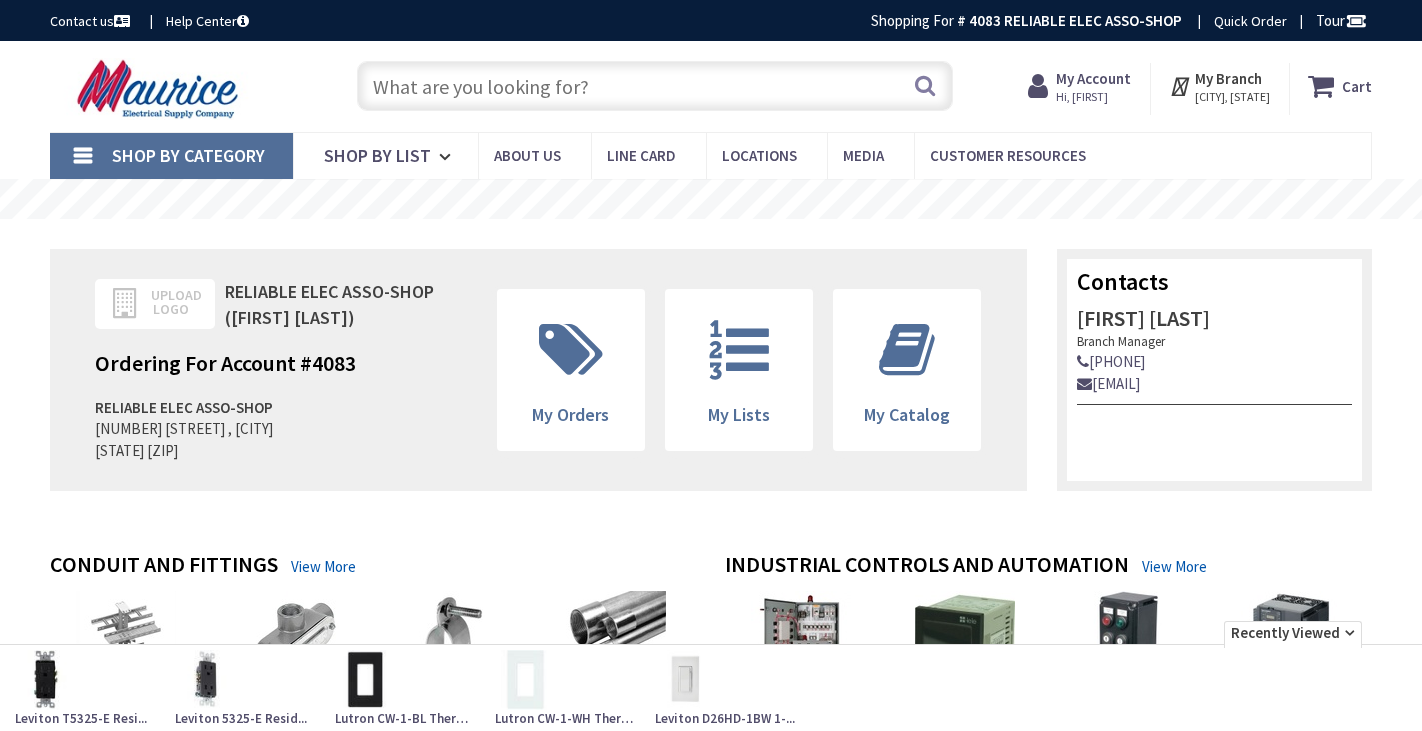 scroll, scrollTop: 0, scrollLeft: 0, axis: both 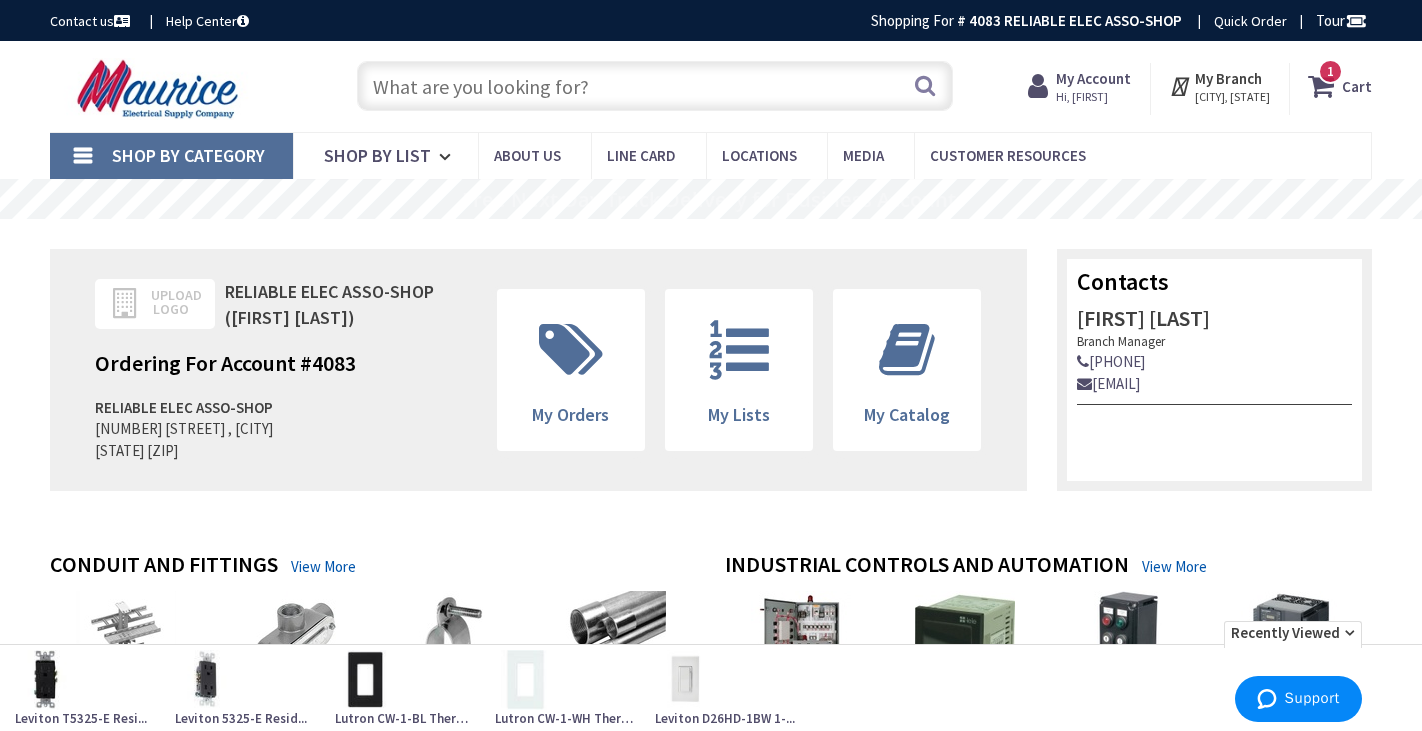 click at bounding box center [654, 86] 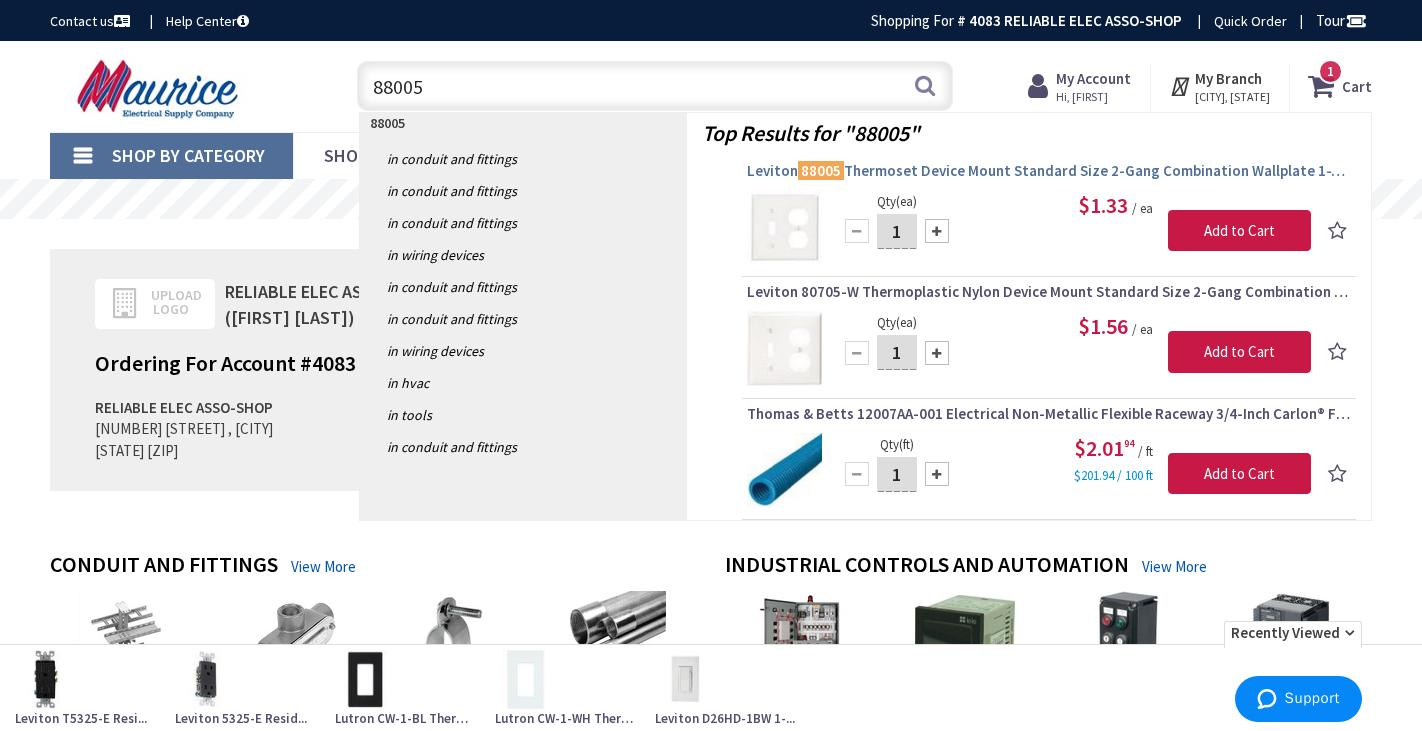 type on "88005" 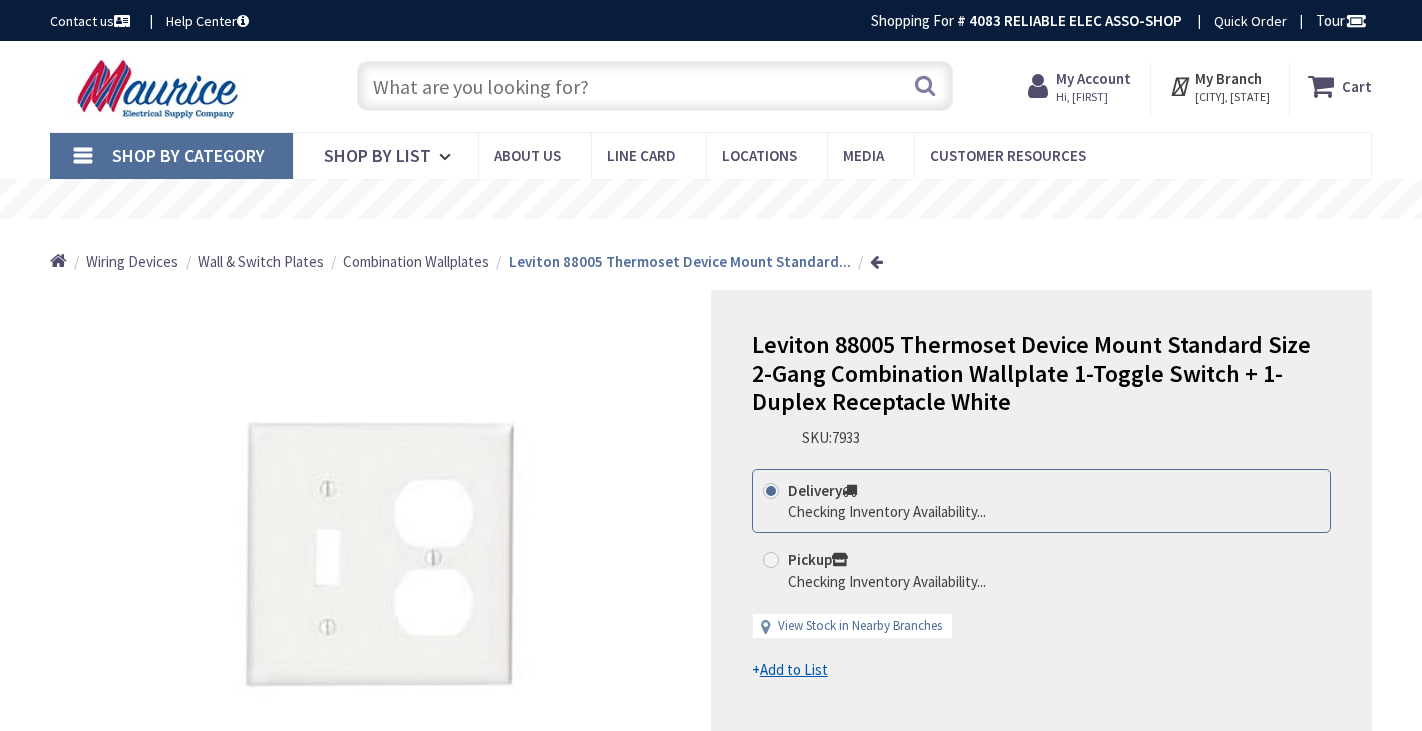 scroll, scrollTop: 0, scrollLeft: 0, axis: both 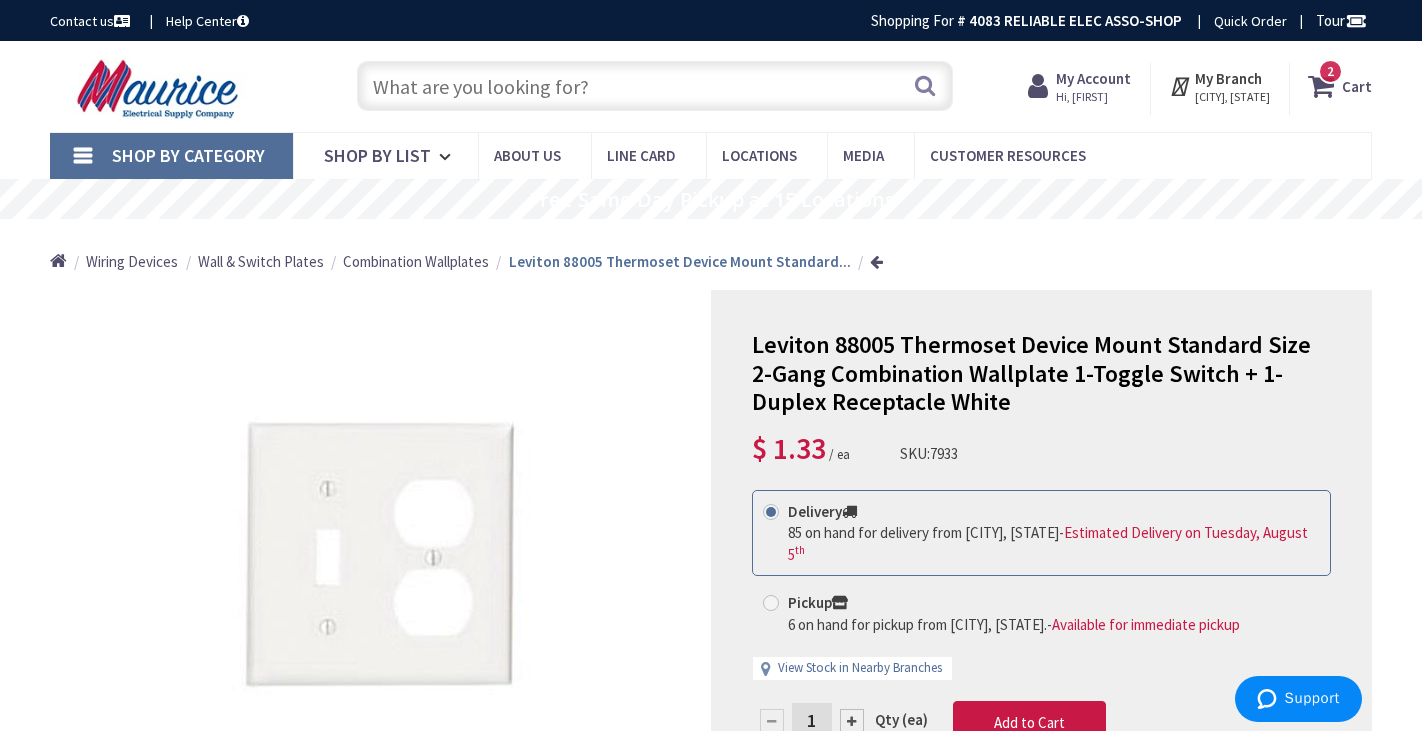 click at bounding box center [852, 721] 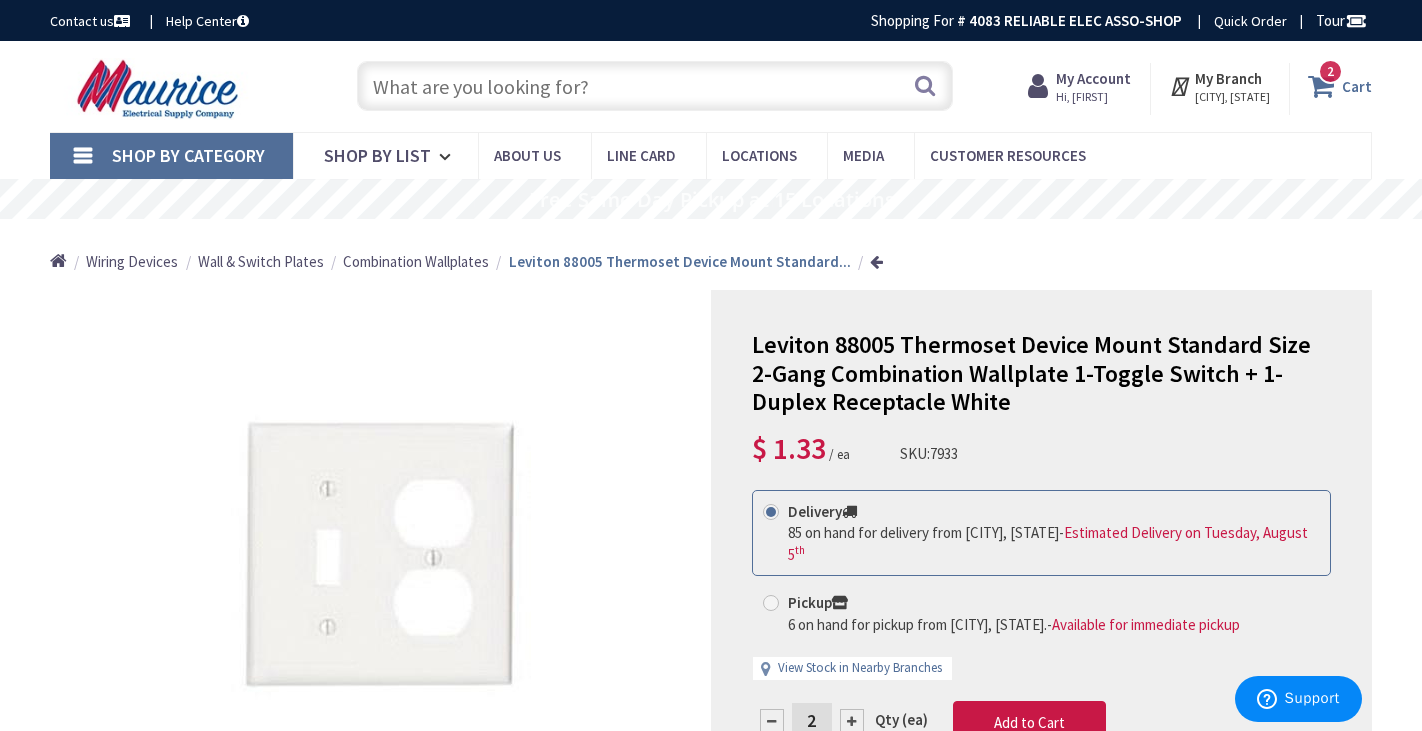 click at bounding box center [1325, 86] 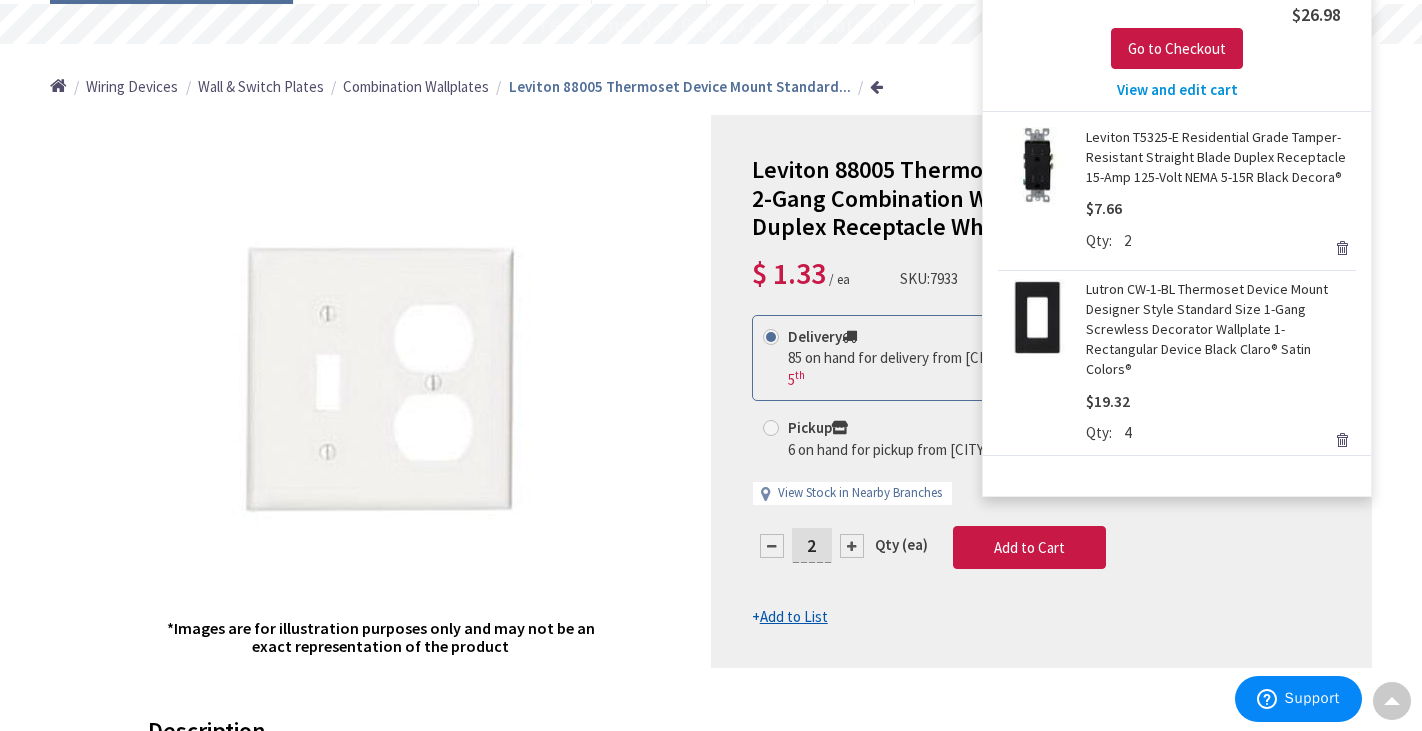 scroll, scrollTop: 0, scrollLeft: 0, axis: both 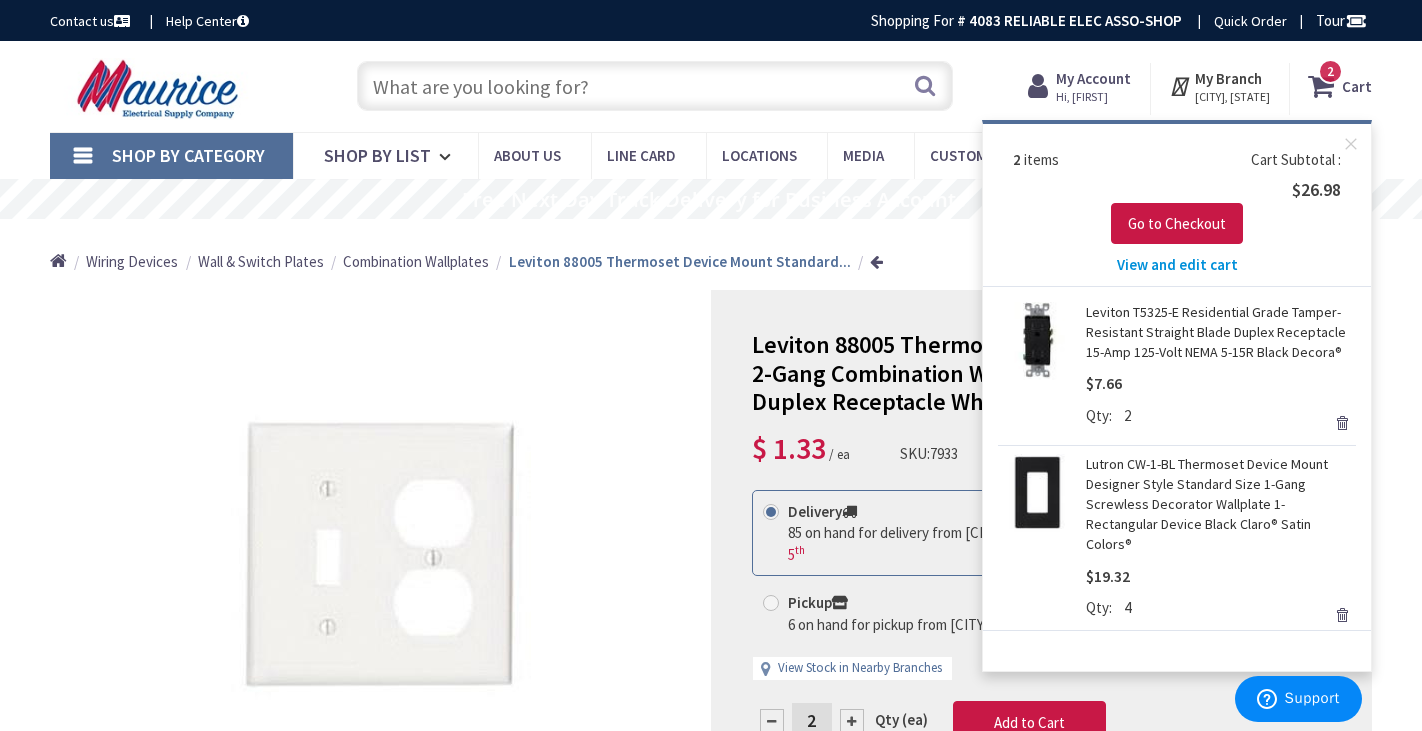 click on "Toggle Nav
Search
2
2
2
items
Cart
My Cart
2" at bounding box center (711, 86) 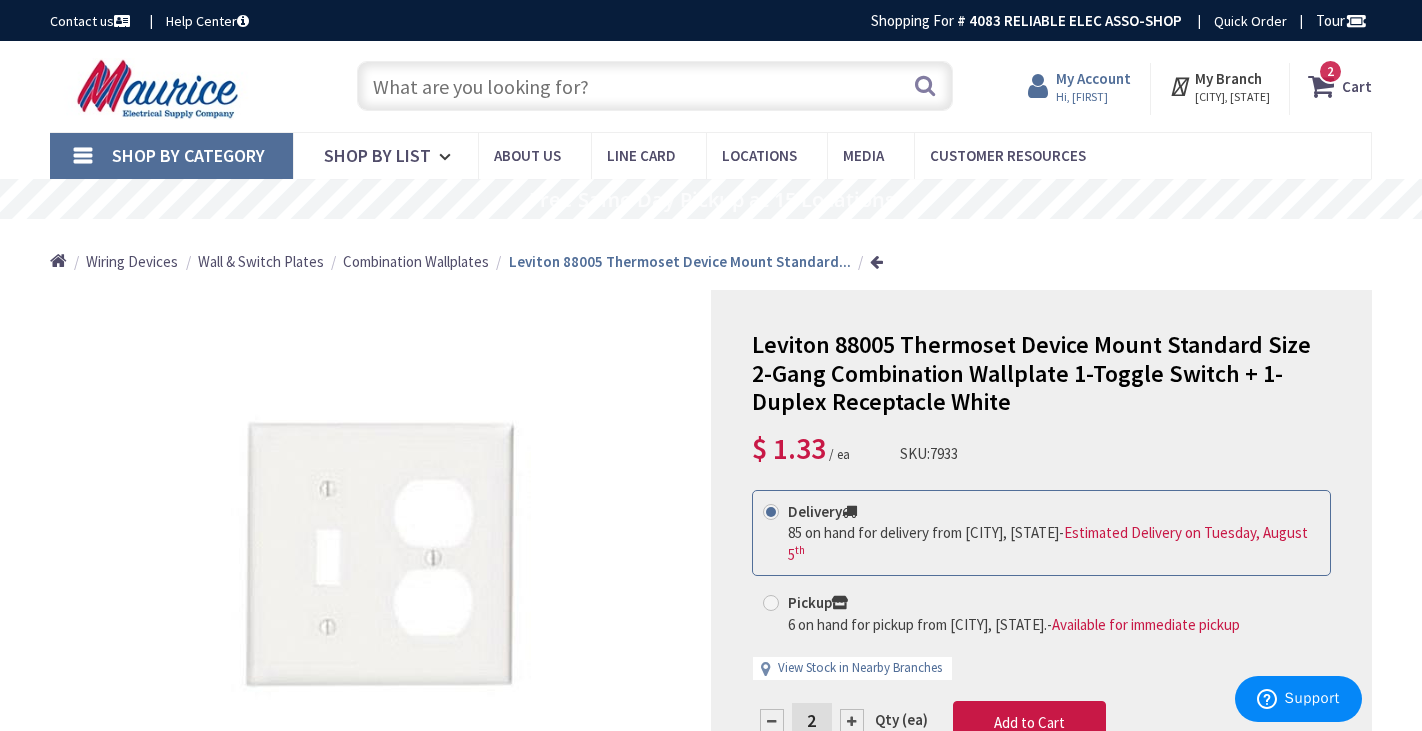 click on "Hi, Martin" at bounding box center (1093, 97) 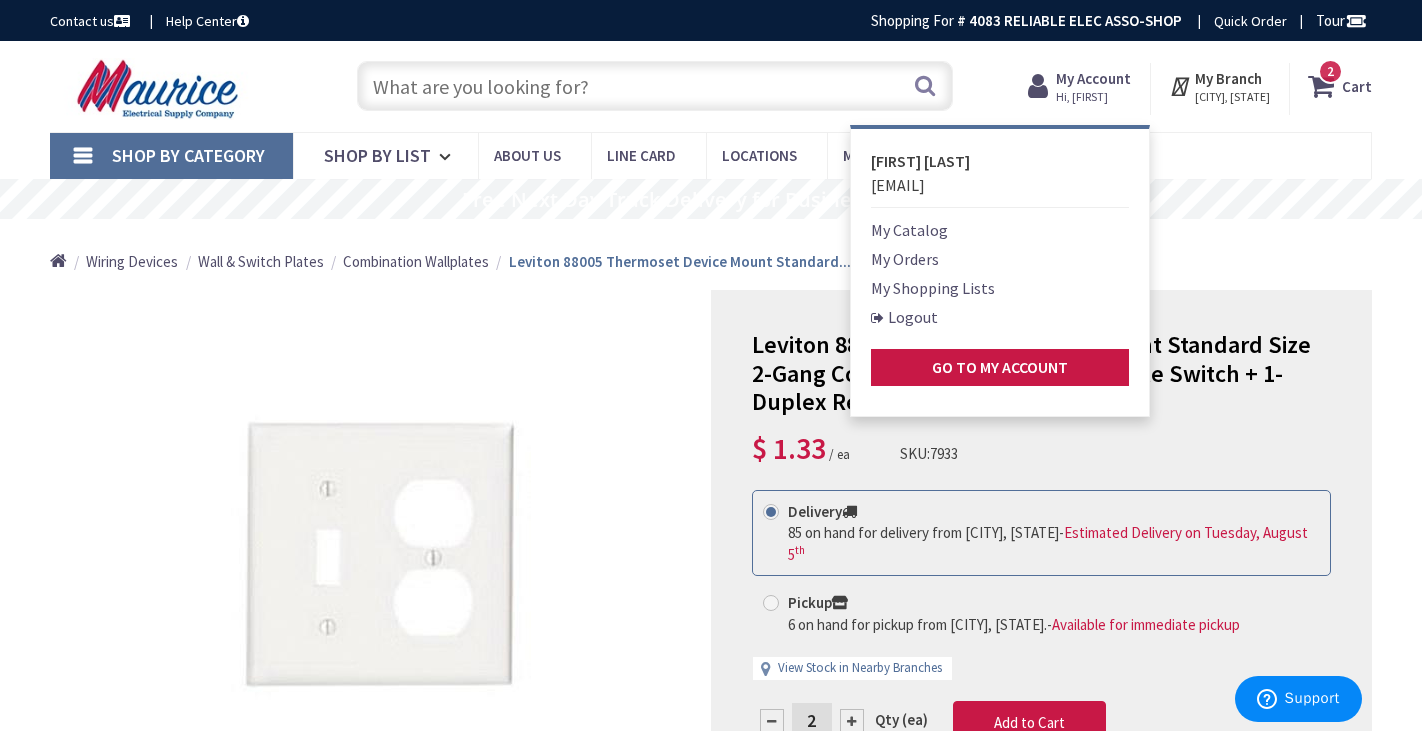 click on "Shop By Category
Conduit and Fittings Cable Tray & Accessories Cable Trays Cable Tray Fittings & Accessories Cable Tray Ladders Conduit Fittings Combination Fittings Conduit Bushings Conduit Fitting Bodies Conduit Lock Nuts Conduit Nipples Conduit Reducing Washers Covers & Gaskets EMT Fittings ENT & Innerduct Fittings Expansion Fittings Flex Fittings Hazardous Location Fittings Liquid Tight Fittings PVC Coated Conduit Fittings PVC Conduit Fittings Rigid Conduit Fittings Drains & Breathers Service Entrance Fittings Metal Clad Fittings Hangers, Clamps & Supports Conduit Clips & Clamps Conduit Spacers Conduit Straps Hangers Beam Clamps Supports Metallic Conduit Flexible Metallic Conduit Electrical Metallic Conduit (EMT) Intermediate Metallic Conduit (IMC) PVC Coated Conduit Rigid Metallic Conduit (RMC) Liquidtight Metallic Conduit (LTMC) Non-Metallic Conduit Flexible Non-Metallic Conduit Electrical Non-Metallic Tubing (ENT) HVAC" at bounding box center [711, 156] 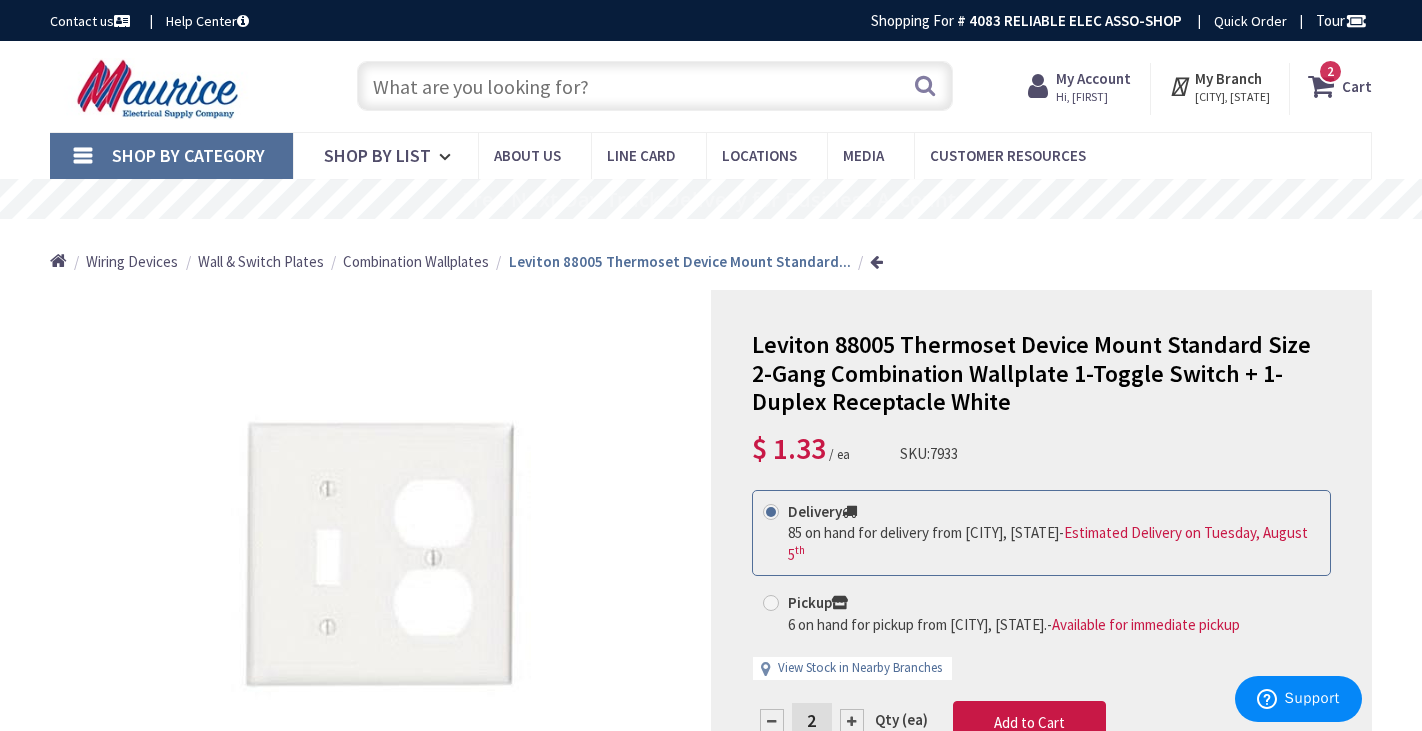 click at bounding box center (654, 86) 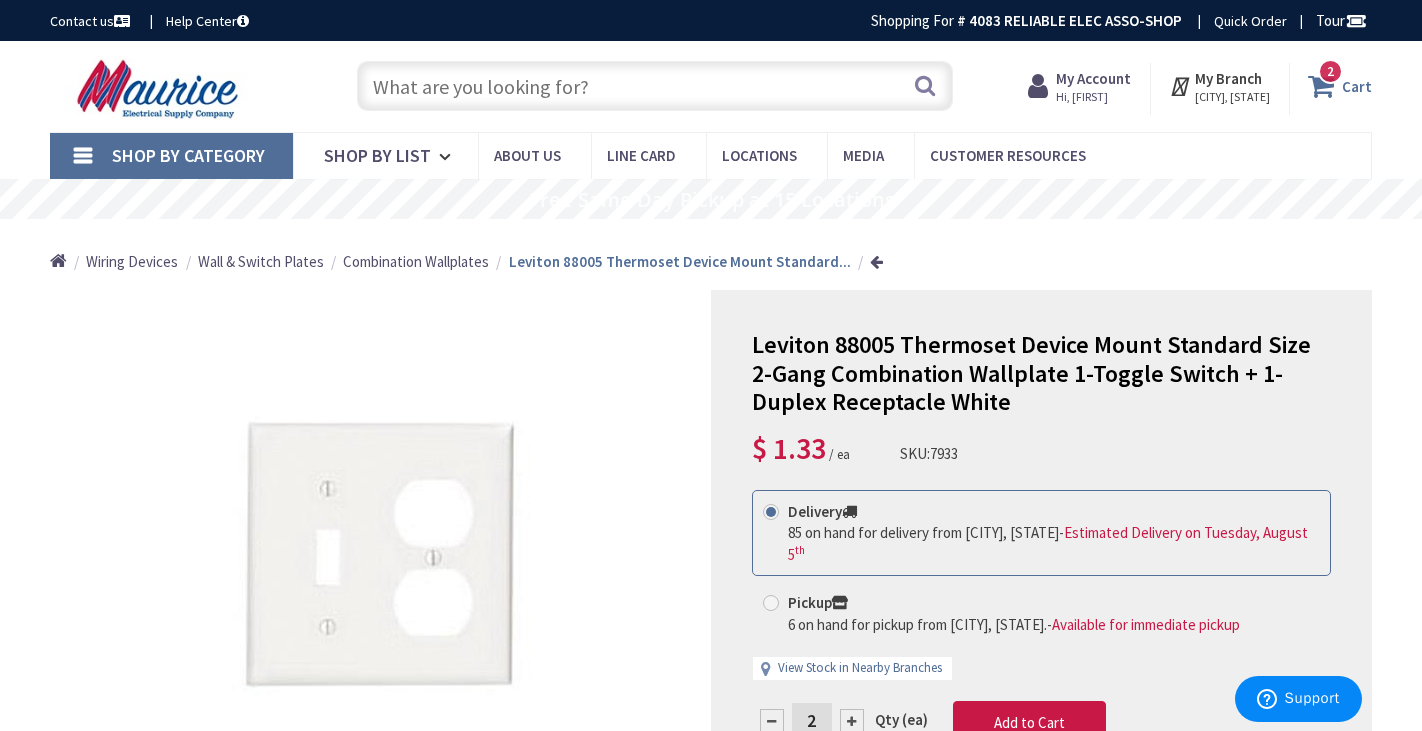 click on "Cart" at bounding box center (1357, 86) 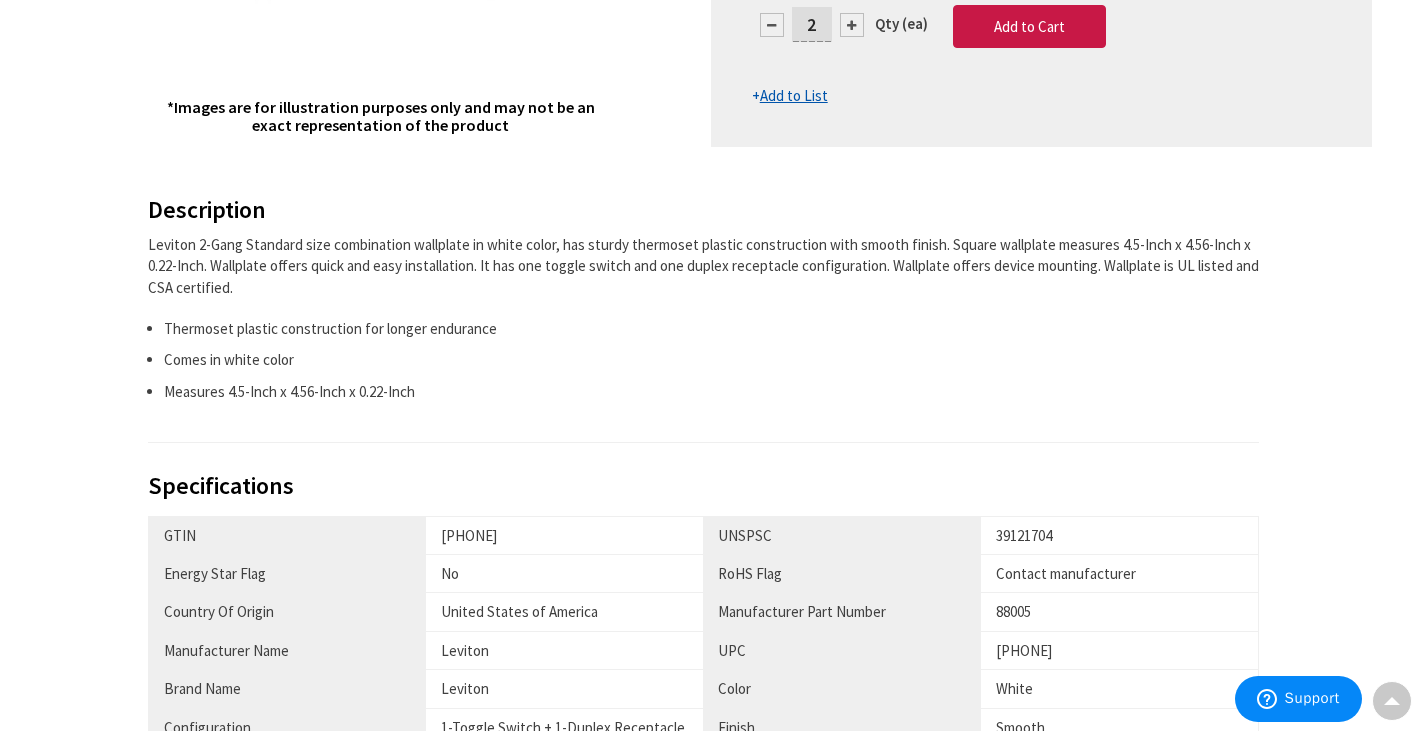 scroll, scrollTop: 0, scrollLeft: 0, axis: both 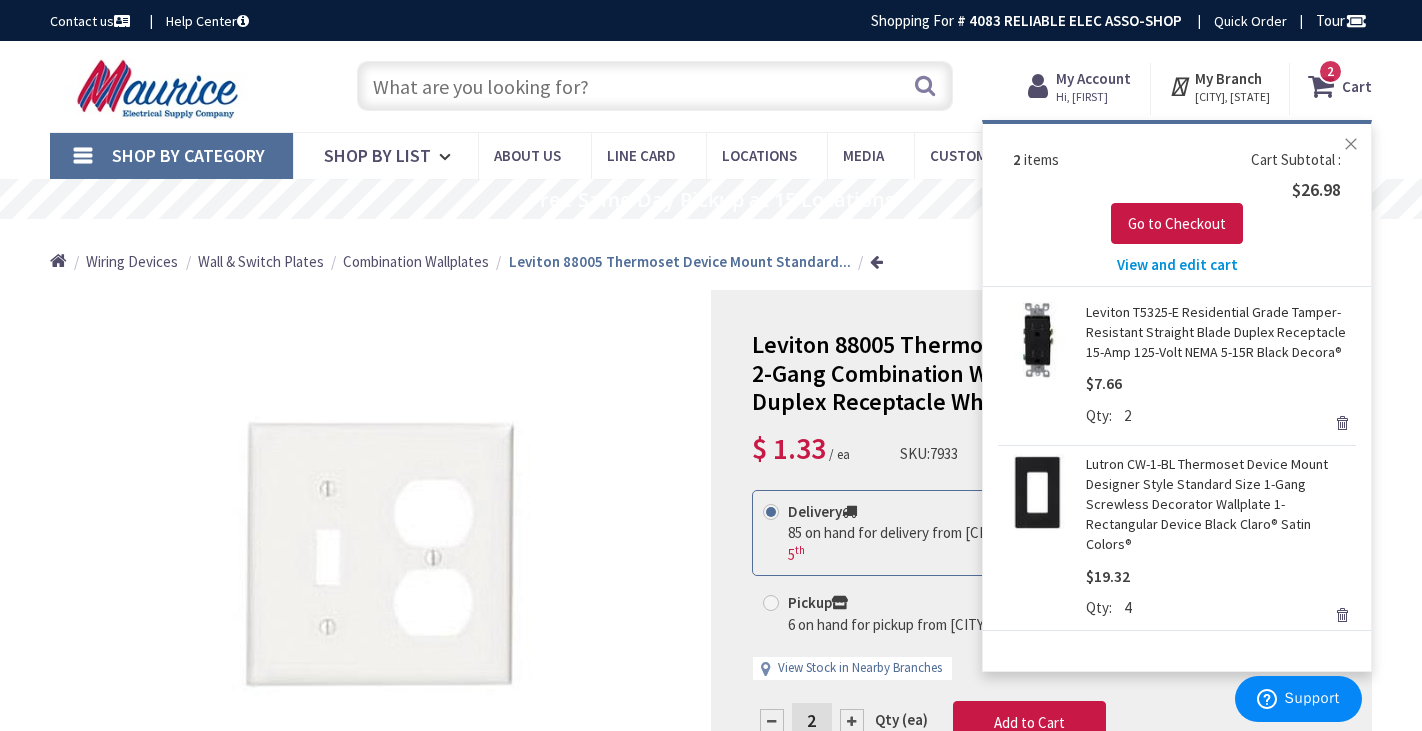 click on "Close" at bounding box center [1351, 144] 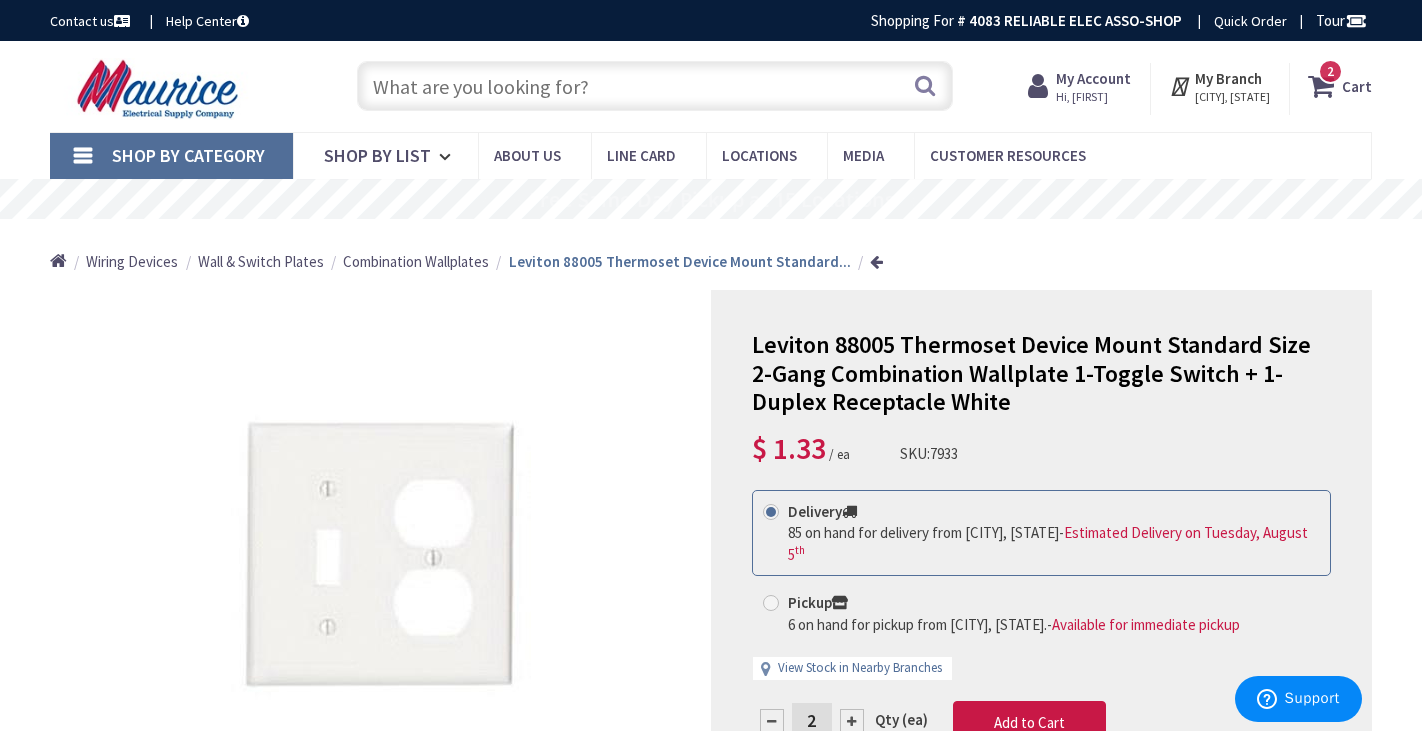 click on "My Branch
ROCKVILLE, MD
My Branch:
12150 PARKLAWN DR ROCKVILLE, MD Monday   6:00 AM - 4:00 PM Tuesday   6:00 AM - 4:00 PM Wednesday   6:00 AM - 4:00 PM Thursday   6:00 AM - 4:00 PM Friday   6:00 AM - 4:00 PM Saturday   CLOSED Sunday   CLOSED
Change Branch" at bounding box center (1220, 89) 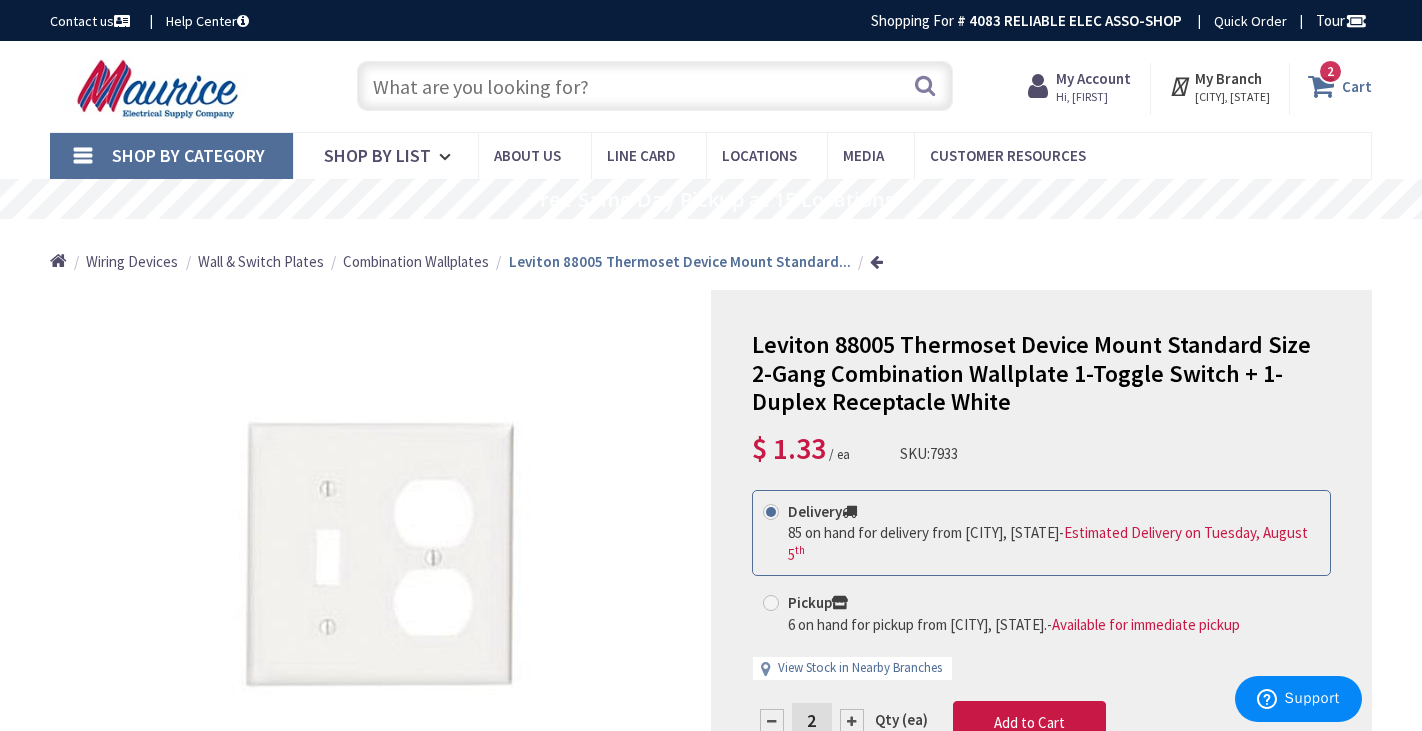 click on "2
2
items" at bounding box center (1330, 71) 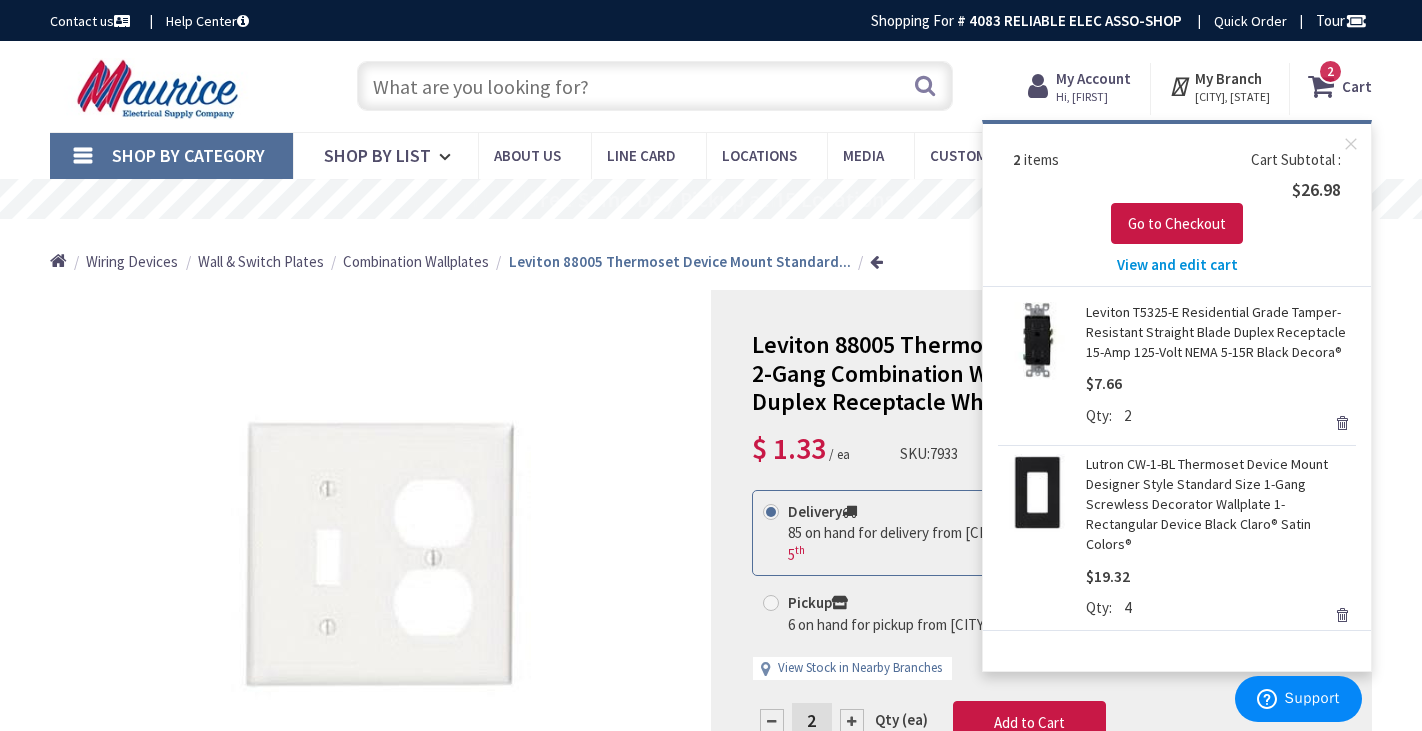 click on "View and edit cart" at bounding box center (1177, 264) 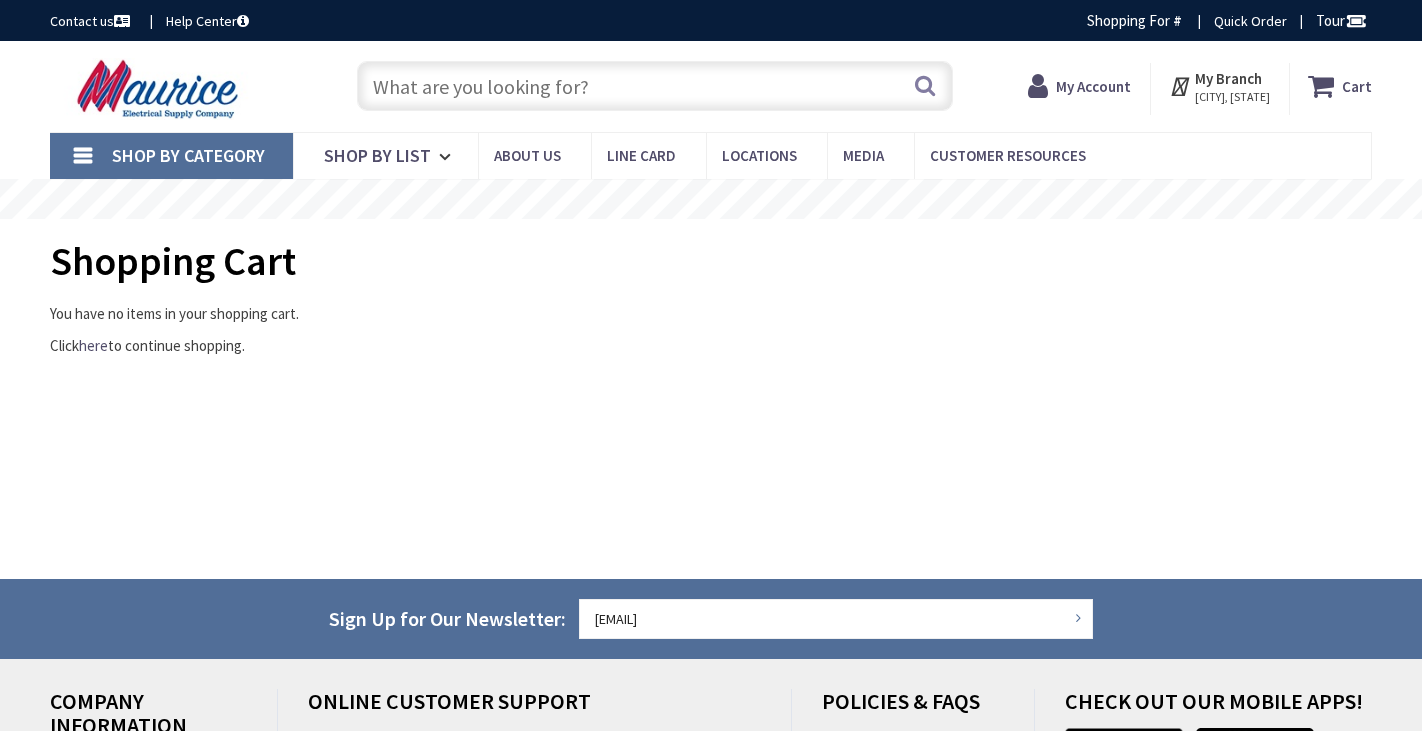 scroll, scrollTop: 0, scrollLeft: 0, axis: both 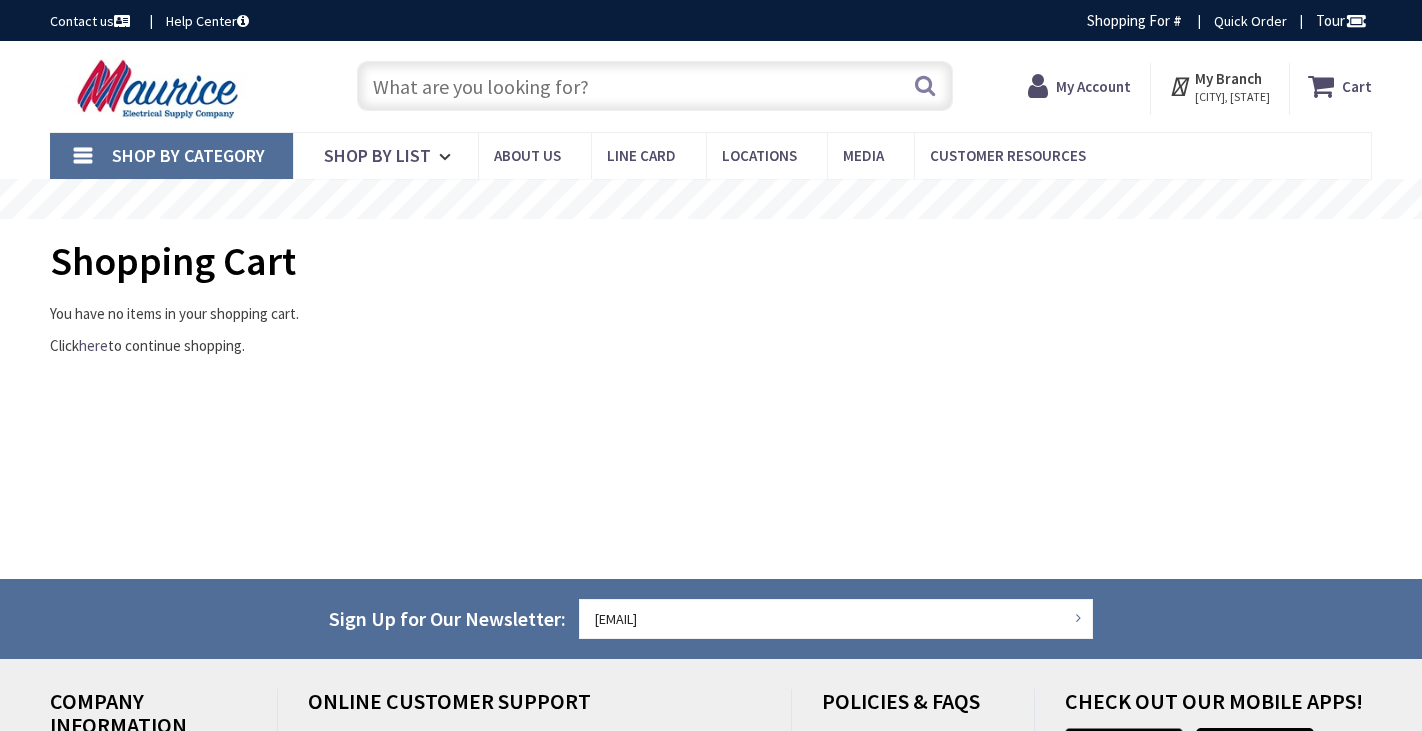 click at bounding box center [654, 86] 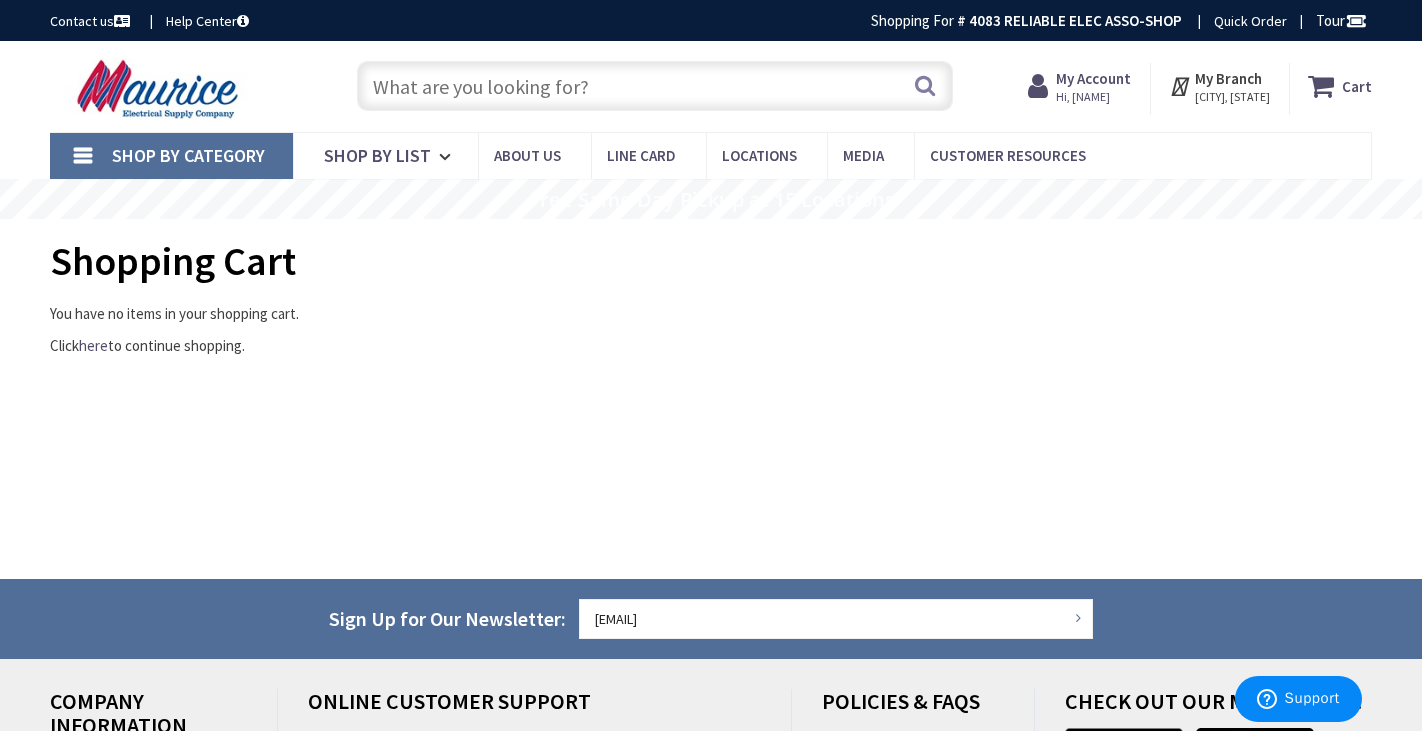 scroll, scrollTop: 0, scrollLeft: 0, axis: both 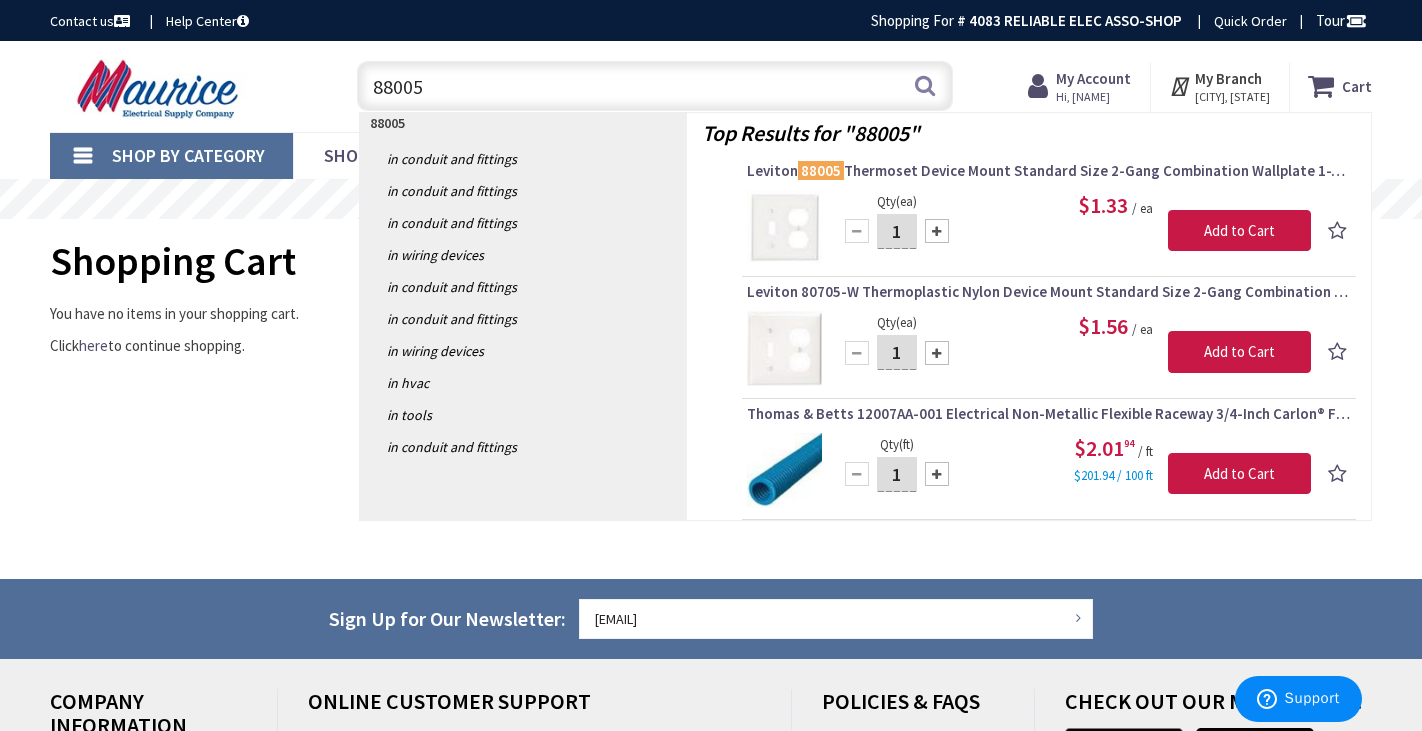 type on "88005" 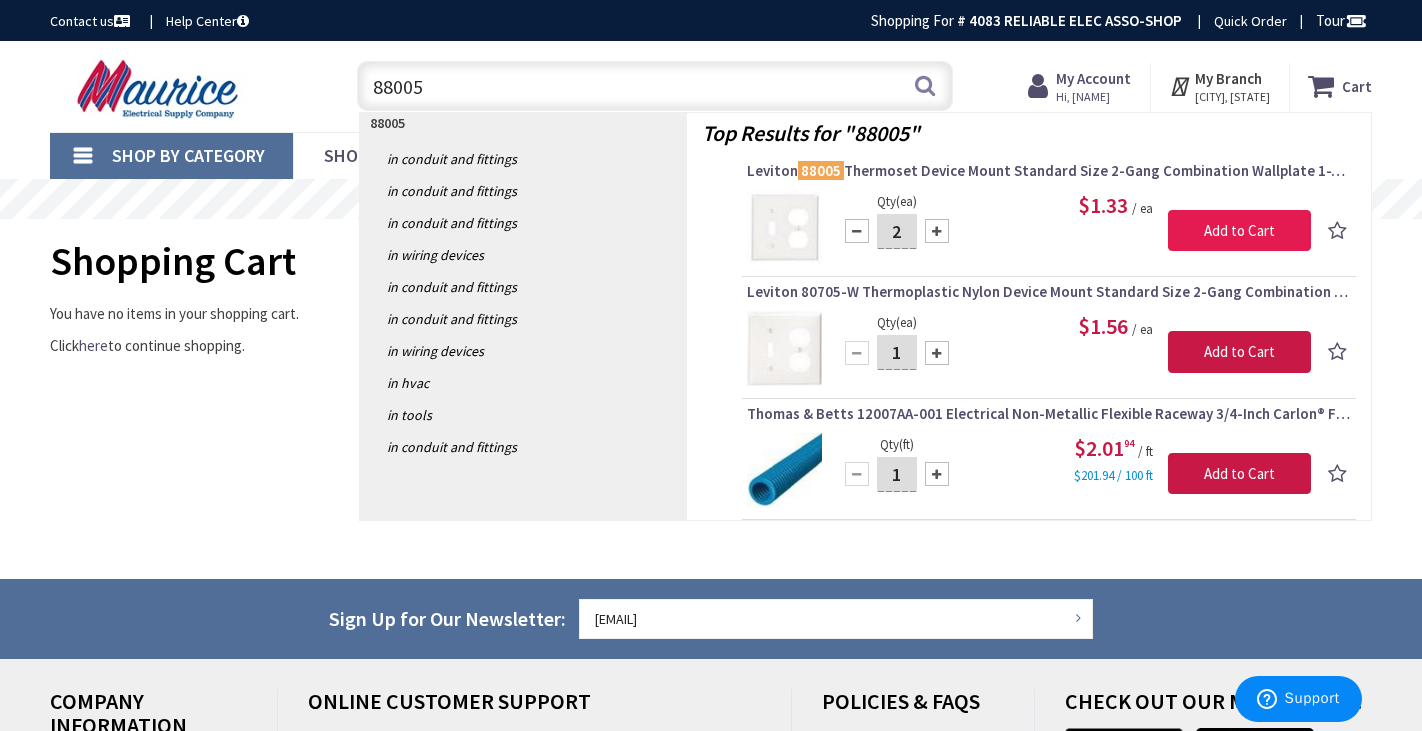 click on "Add to Cart" at bounding box center (1239, 231) 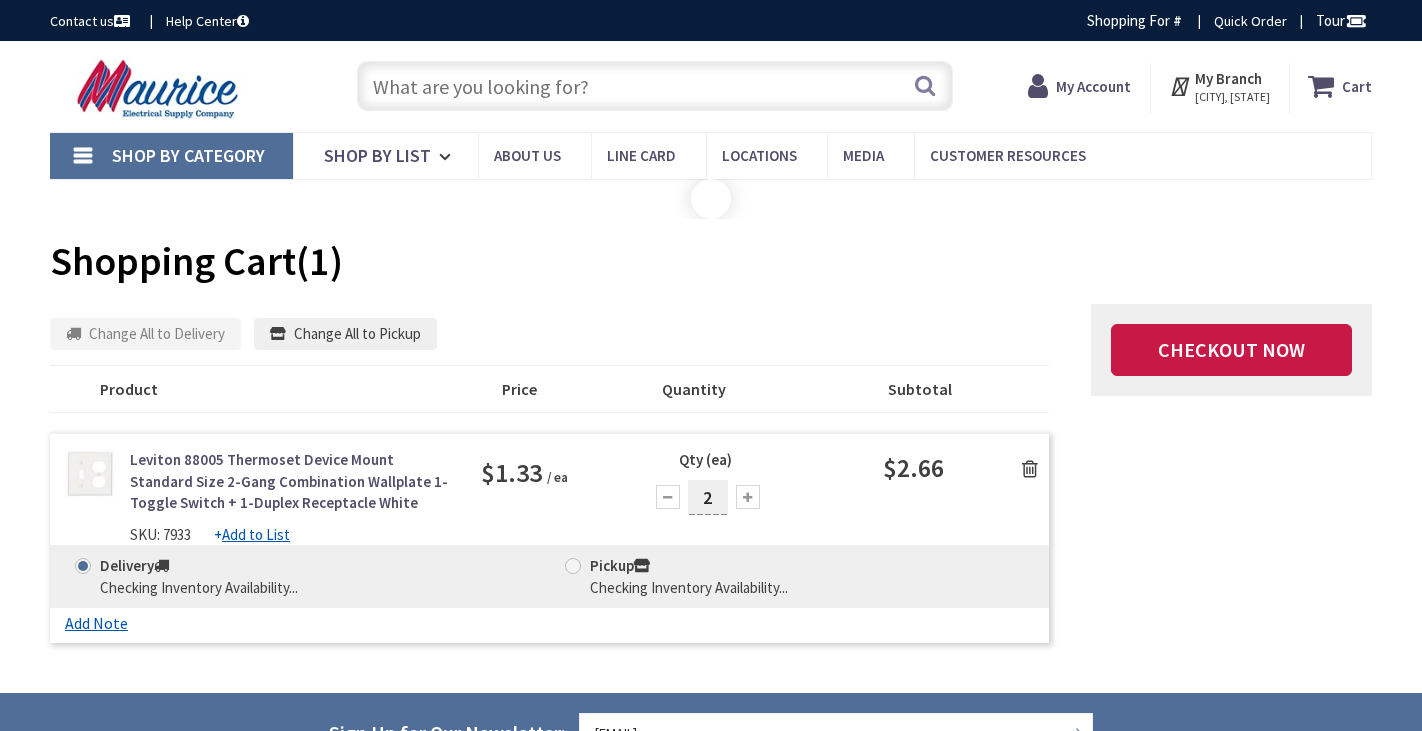 scroll, scrollTop: 0, scrollLeft: 0, axis: both 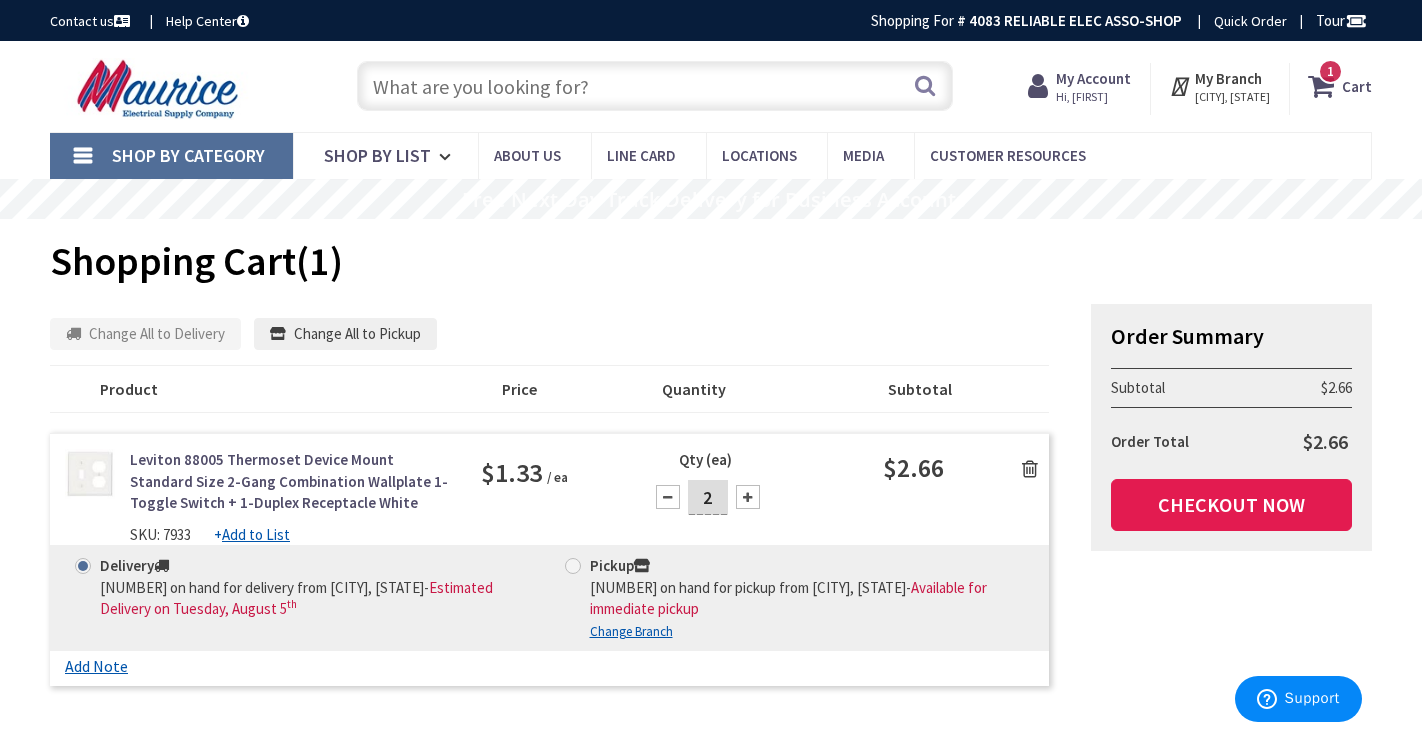 click on "Checkout Now" at bounding box center [1231, 505] 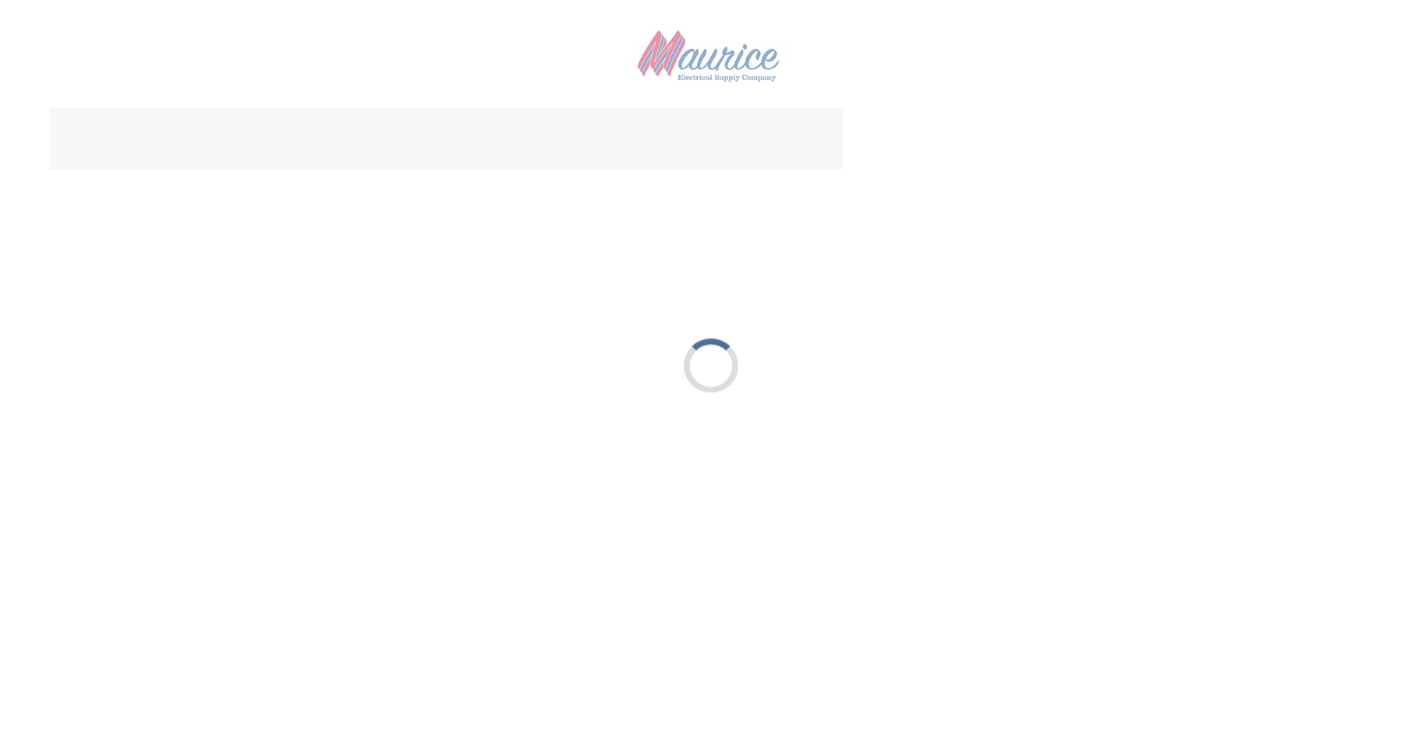 scroll, scrollTop: 0, scrollLeft: 0, axis: both 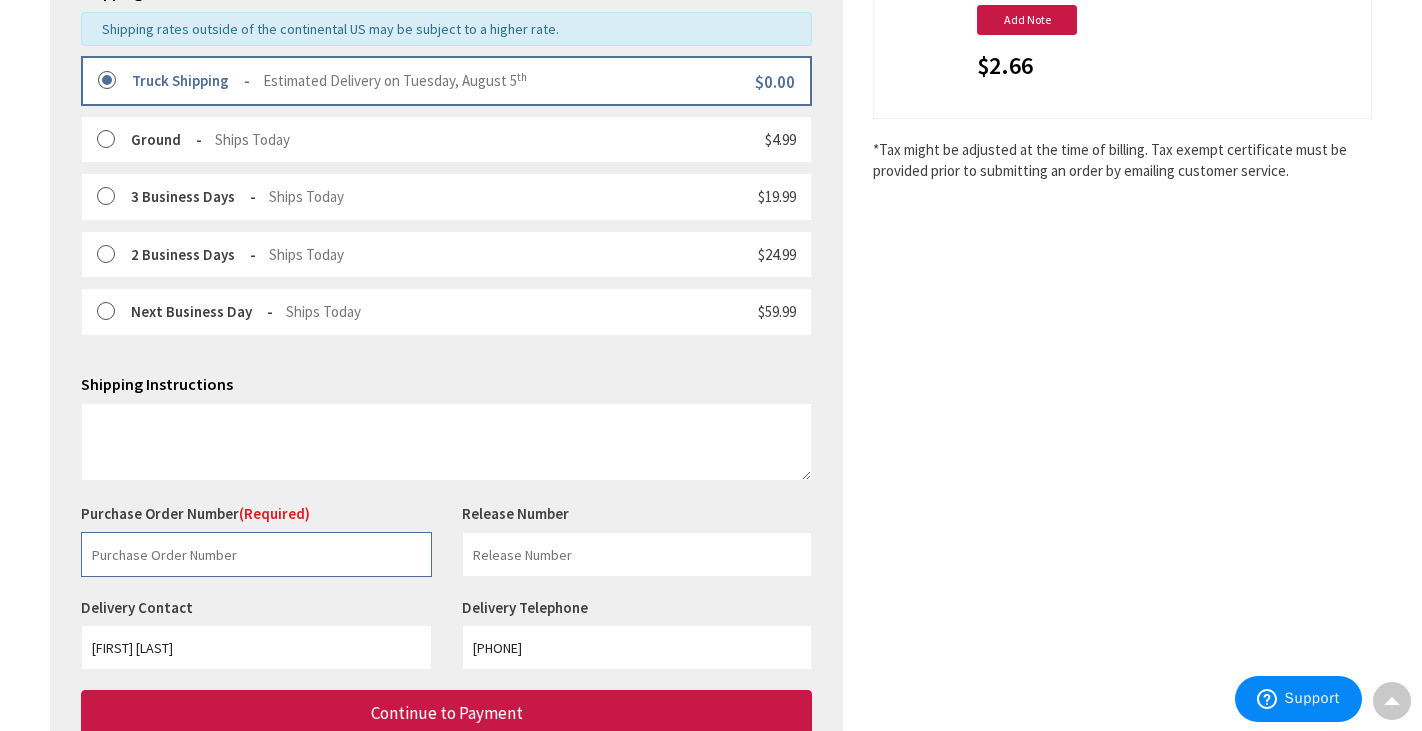 click at bounding box center (256, 554) 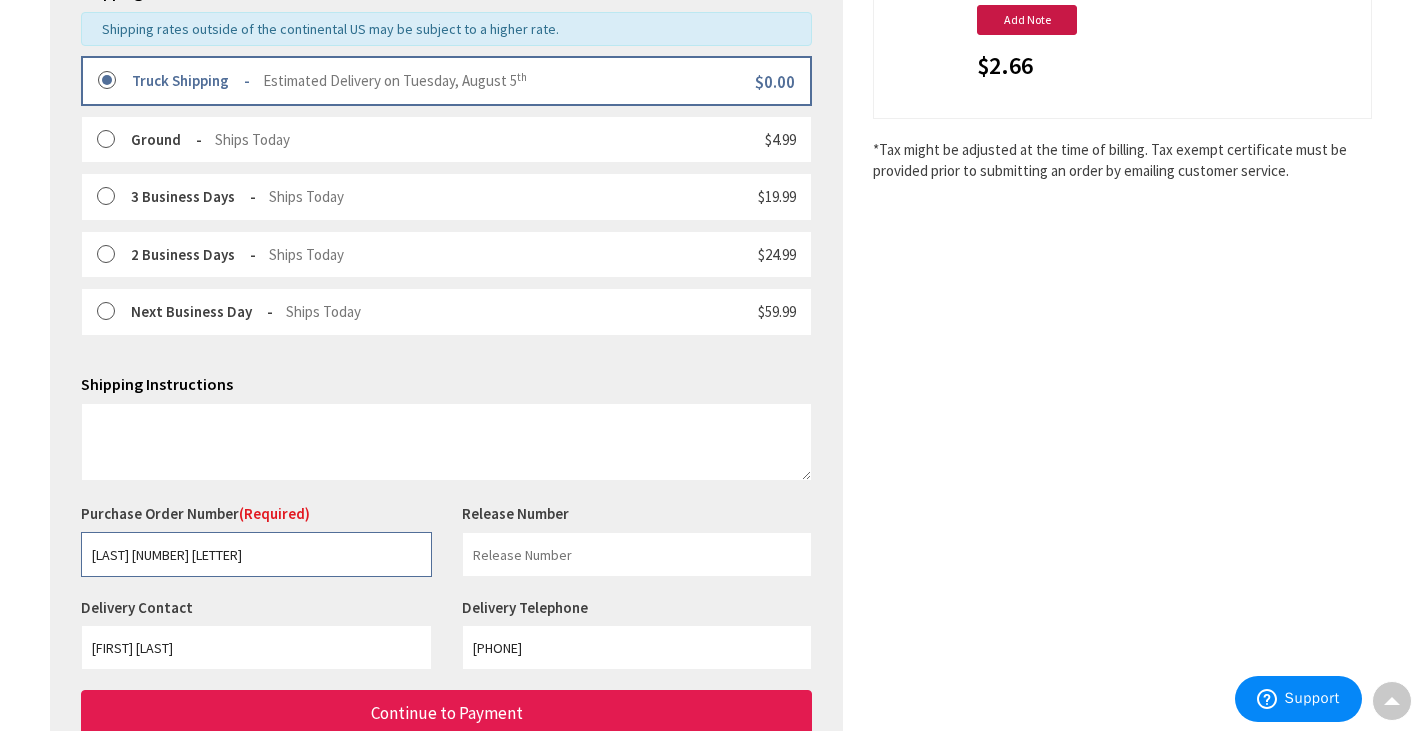 type on "[LAST] [NUMBER] [LETTER]" 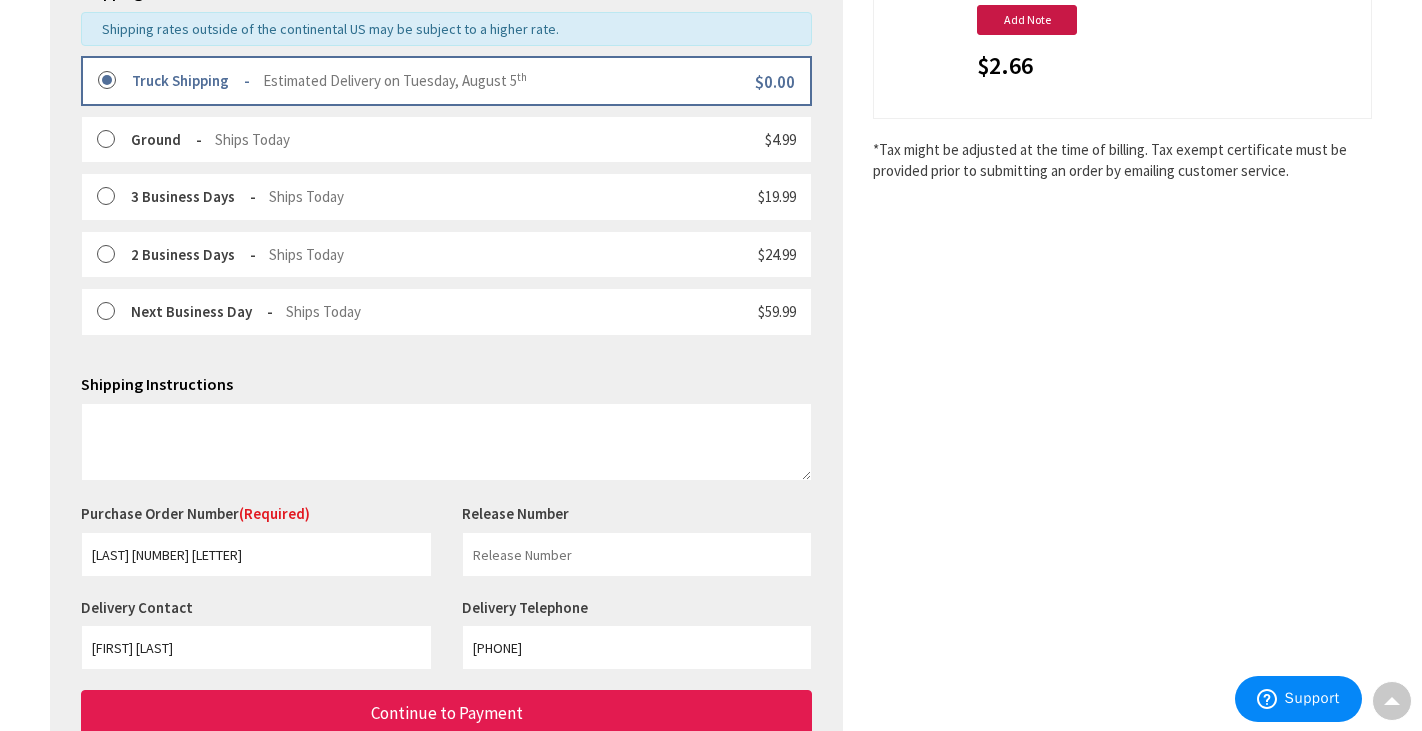 click on "Continue to Payment" at bounding box center (446, 713) 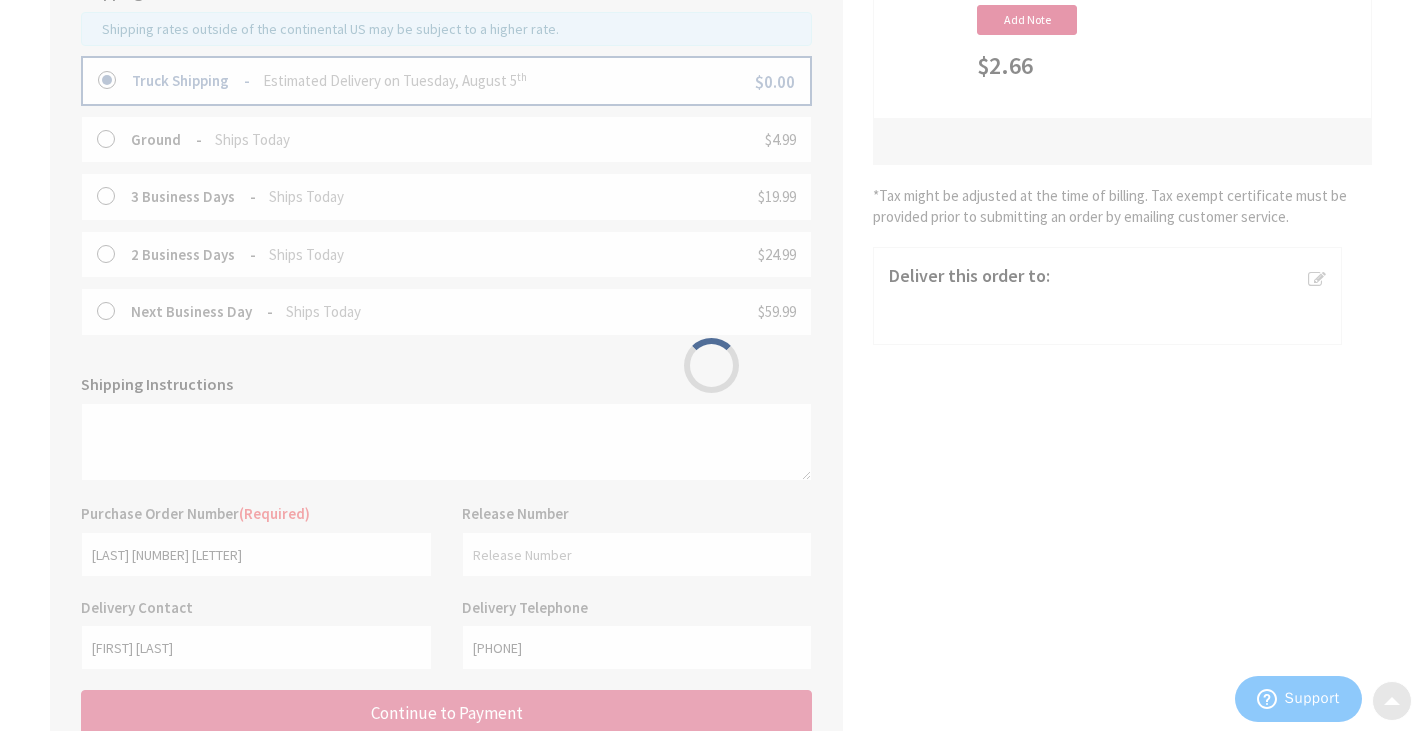scroll, scrollTop: 0, scrollLeft: 0, axis: both 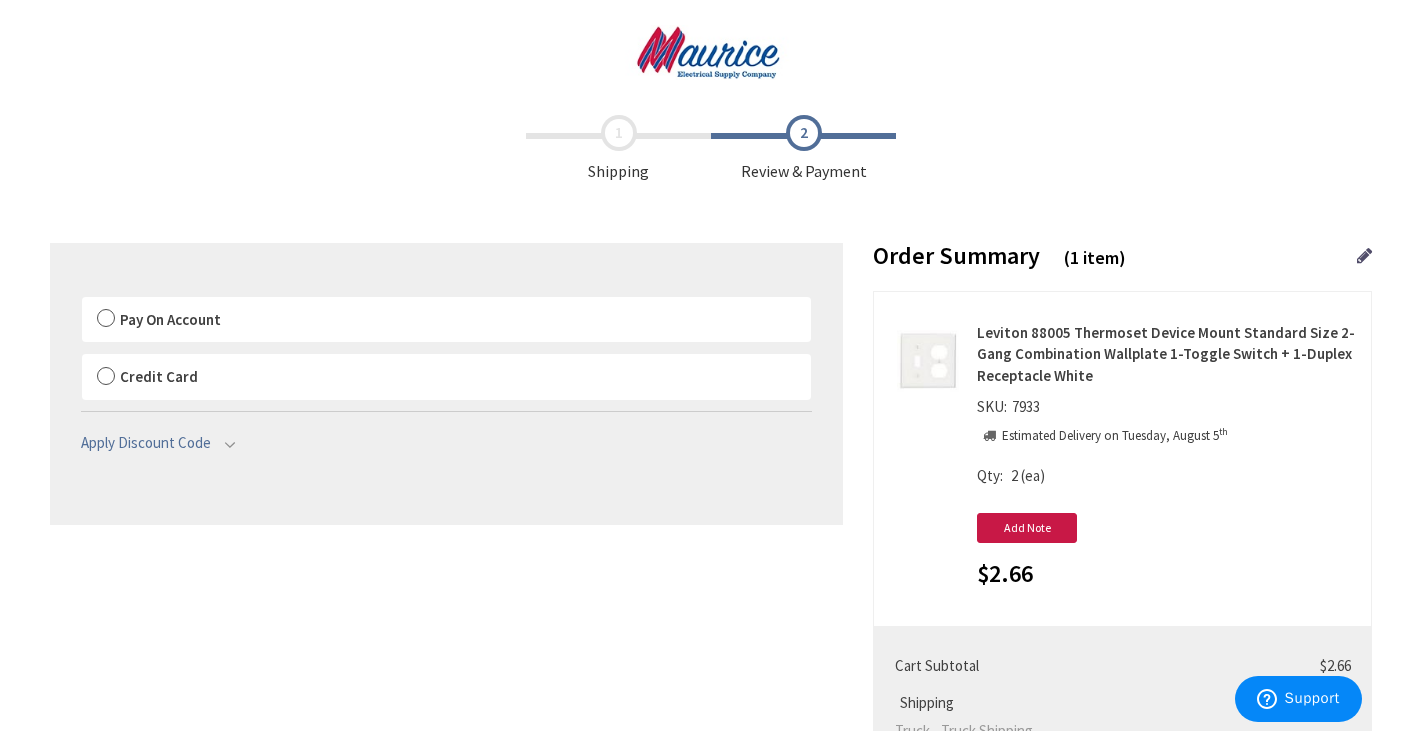 click on "Pay On Account" at bounding box center (446, 320) 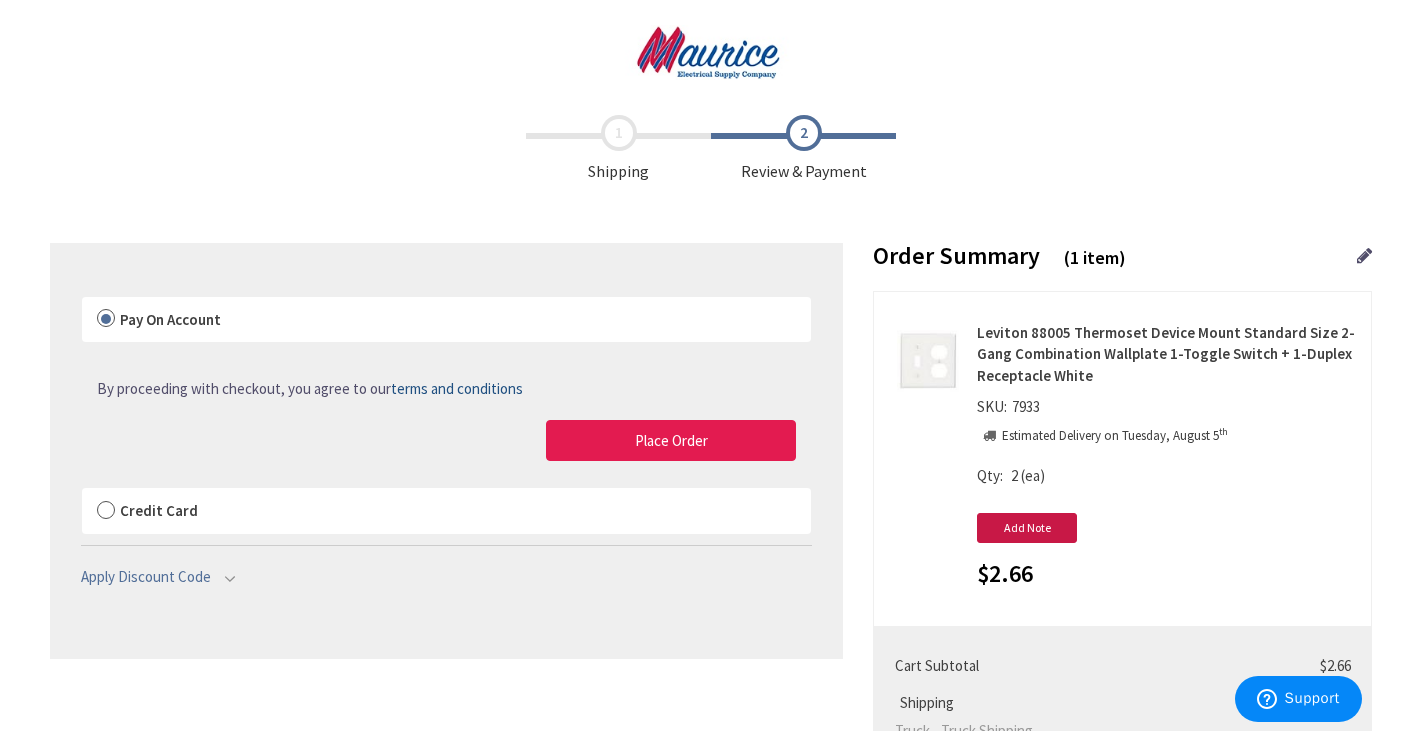 click on "Place Order" at bounding box center [671, 441] 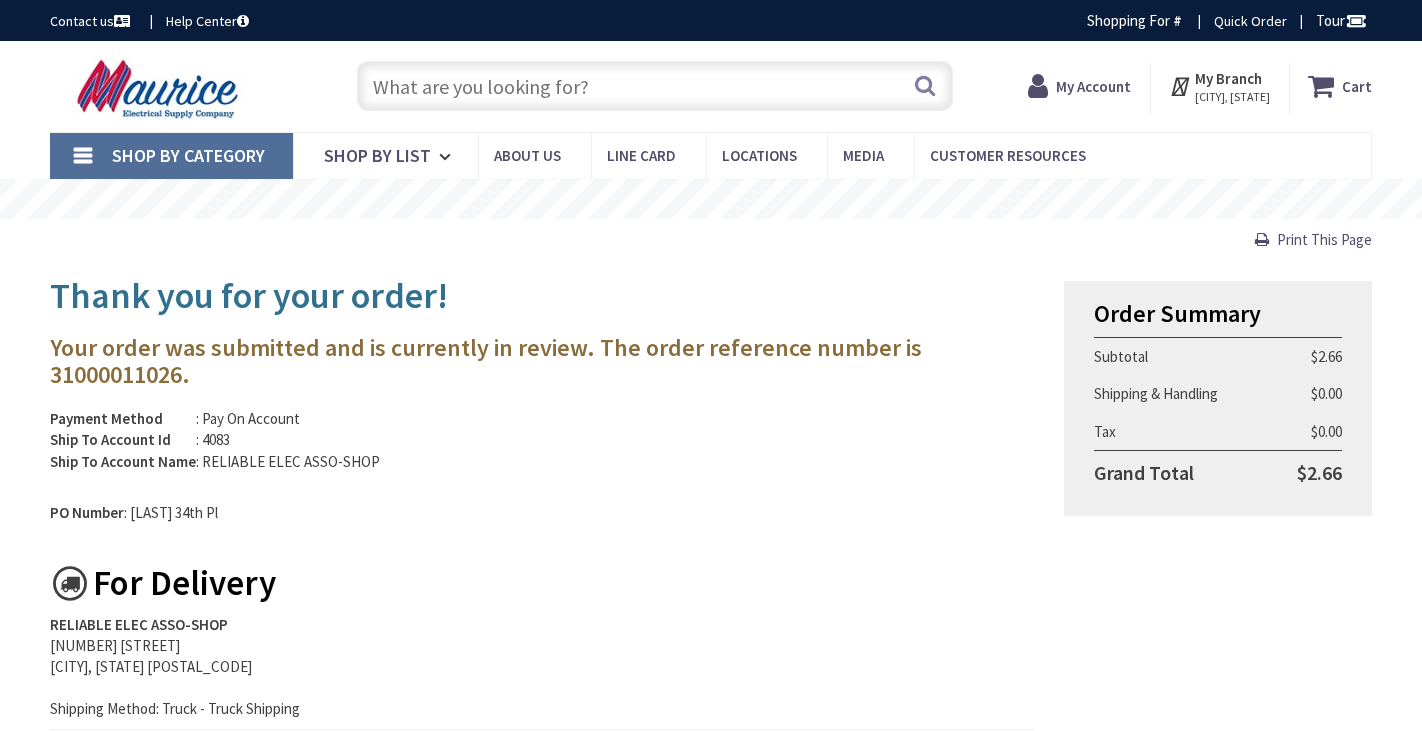 scroll, scrollTop: 0, scrollLeft: 0, axis: both 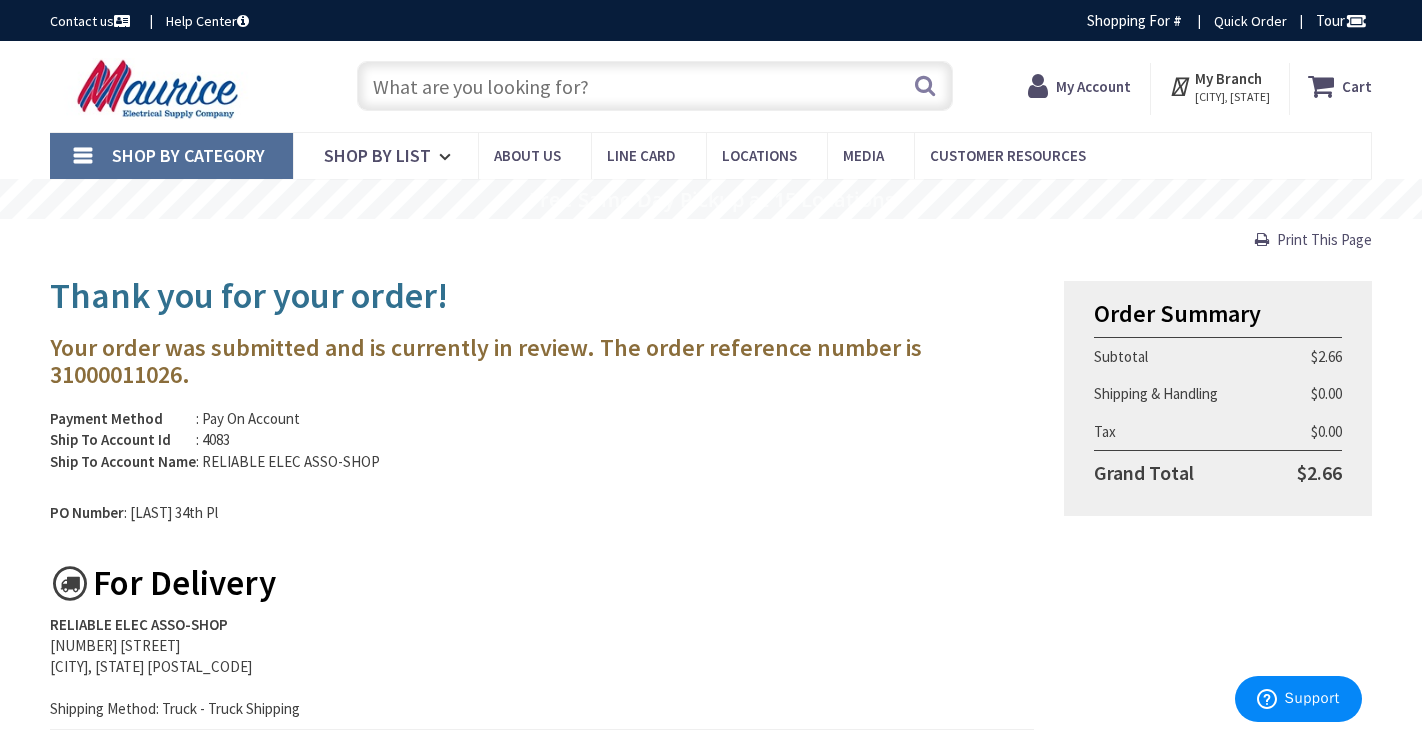 click on "Shop By Category" at bounding box center (188, 155) 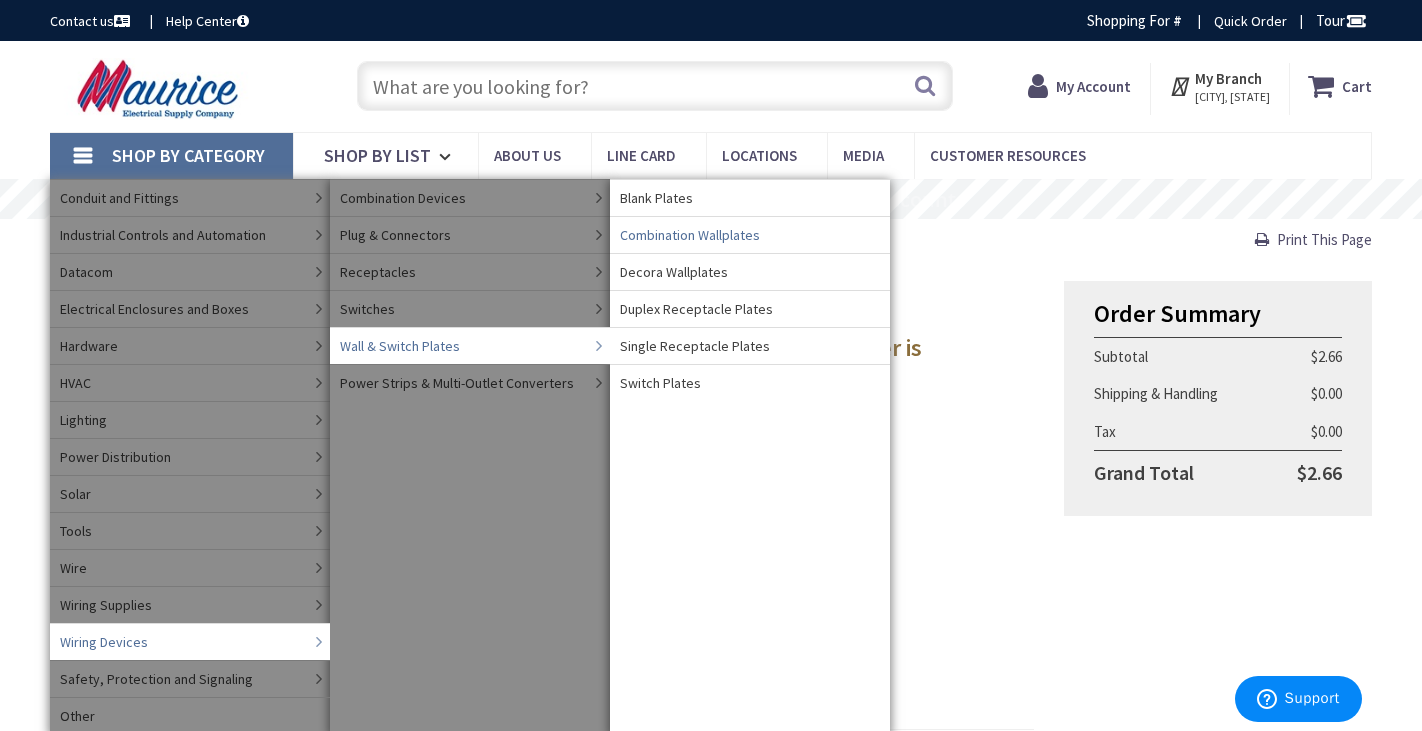 click on "Combination Wallplates" at bounding box center [690, 235] 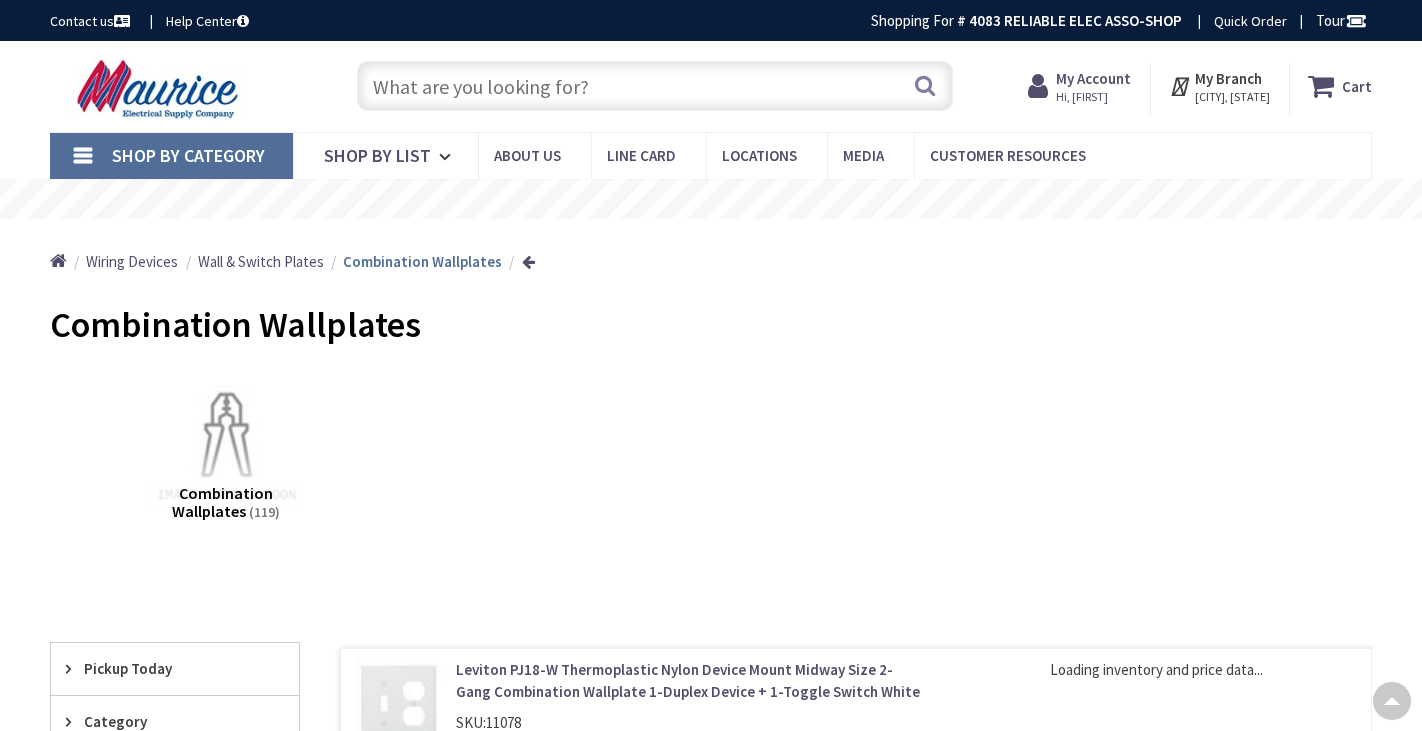 scroll, scrollTop: 423, scrollLeft: 0, axis: vertical 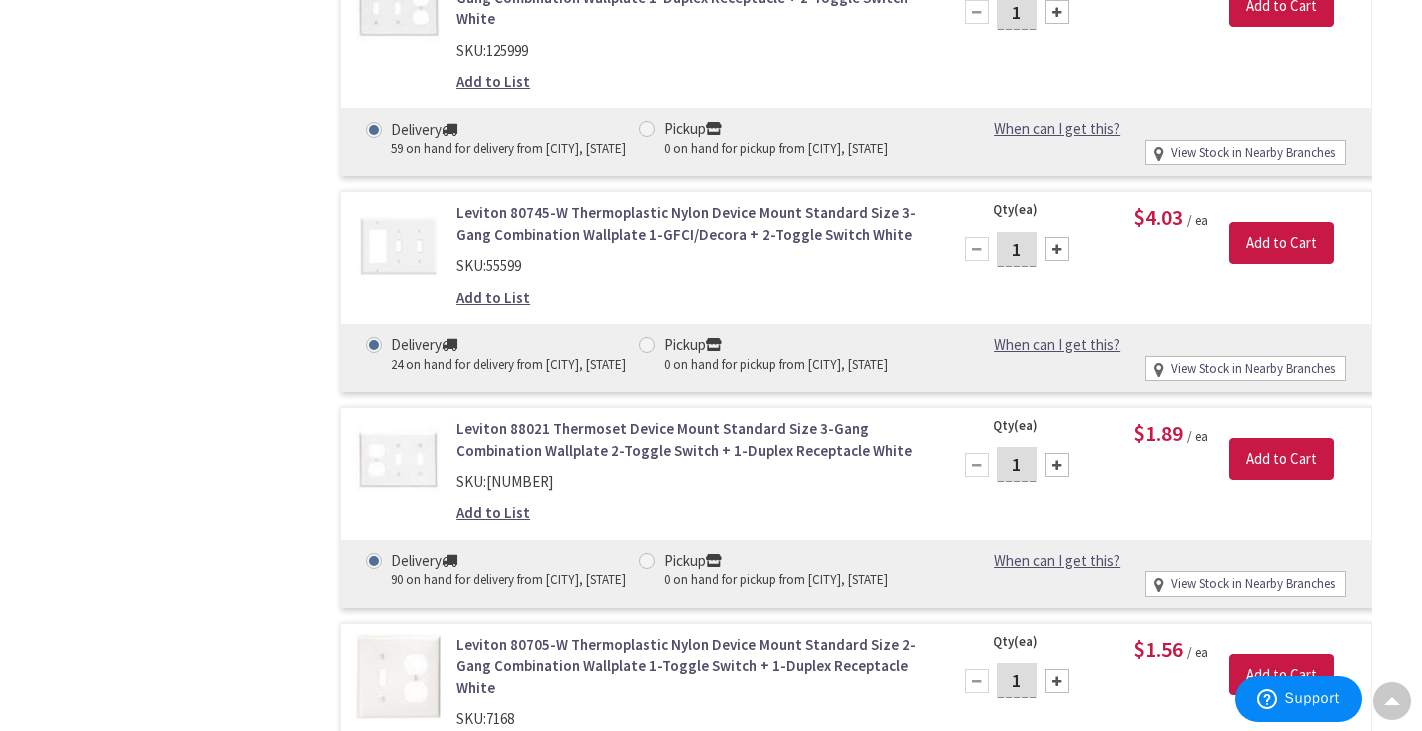 click on "1" at bounding box center [1017, 680] 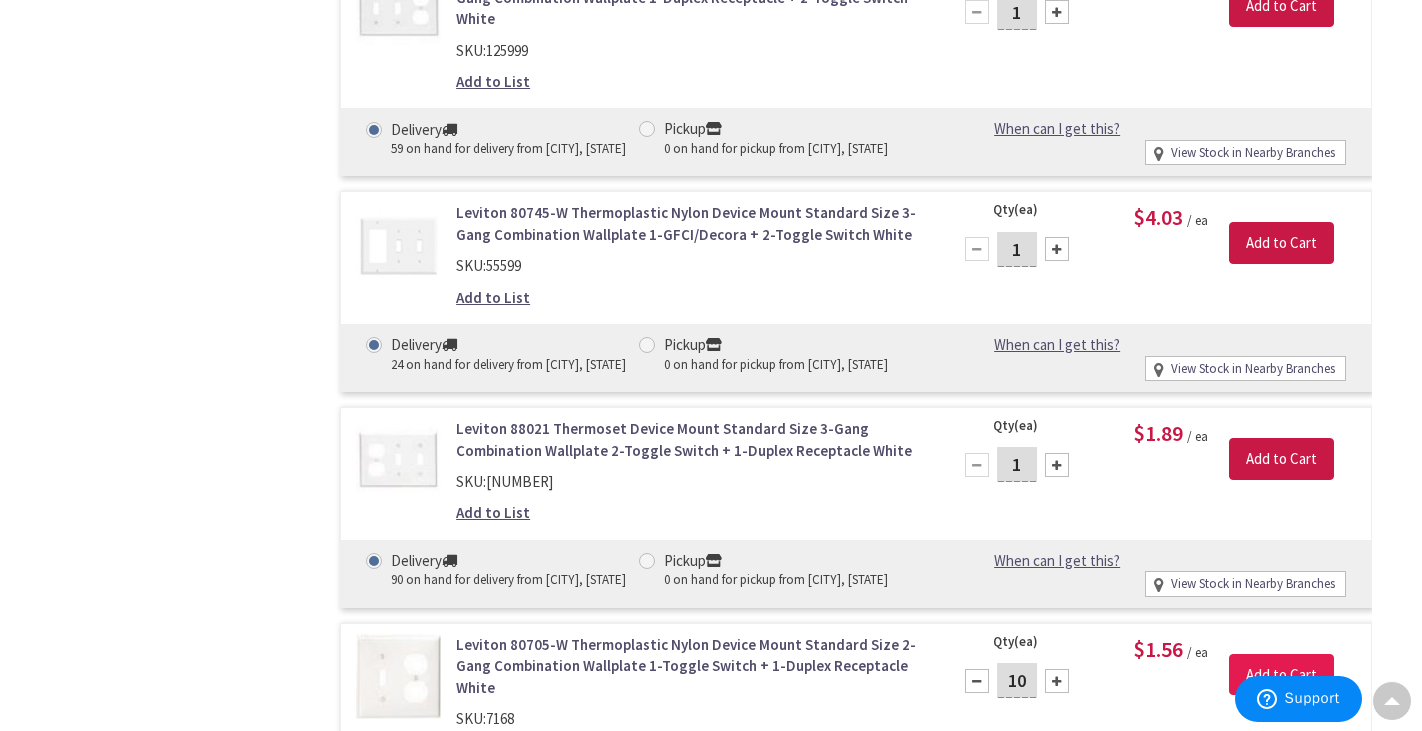 type on "10" 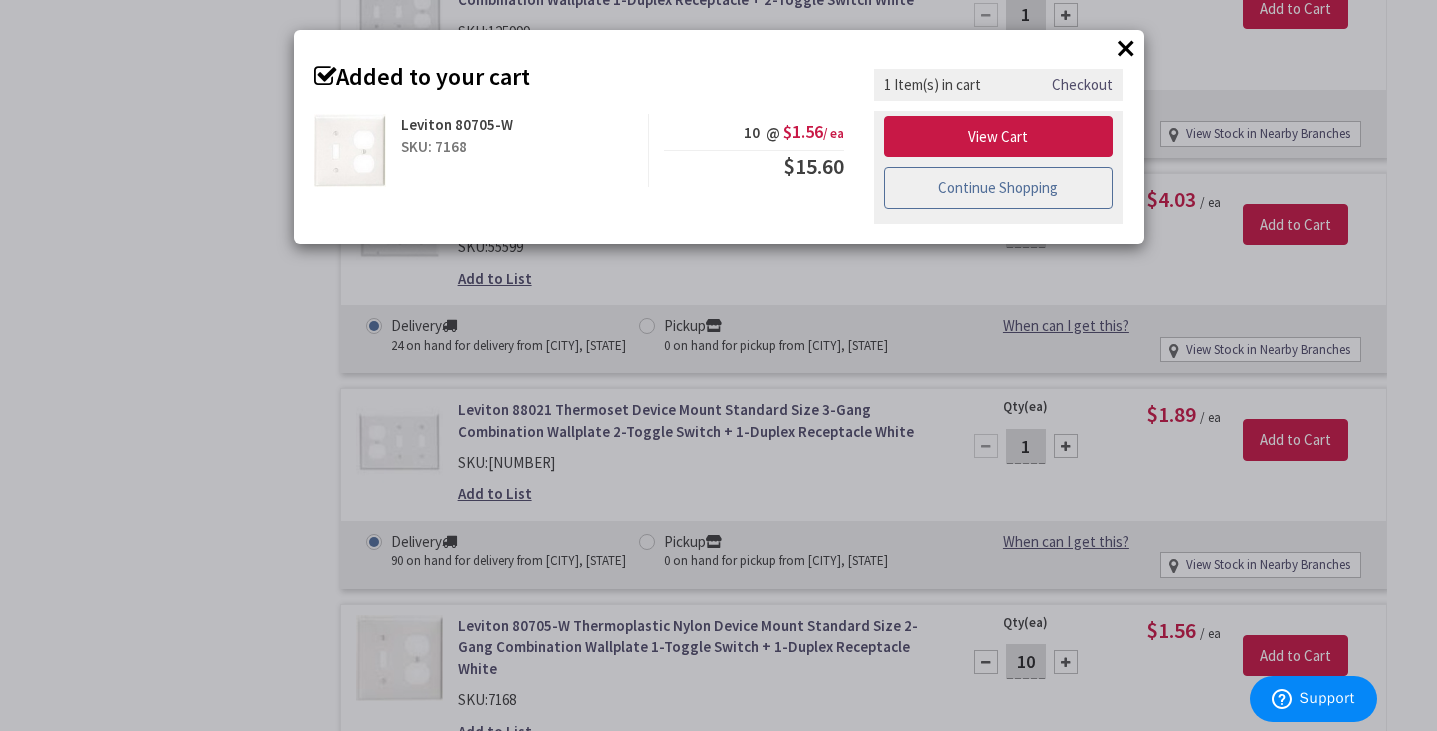 click on "Continue Shopping" at bounding box center (999, 188) 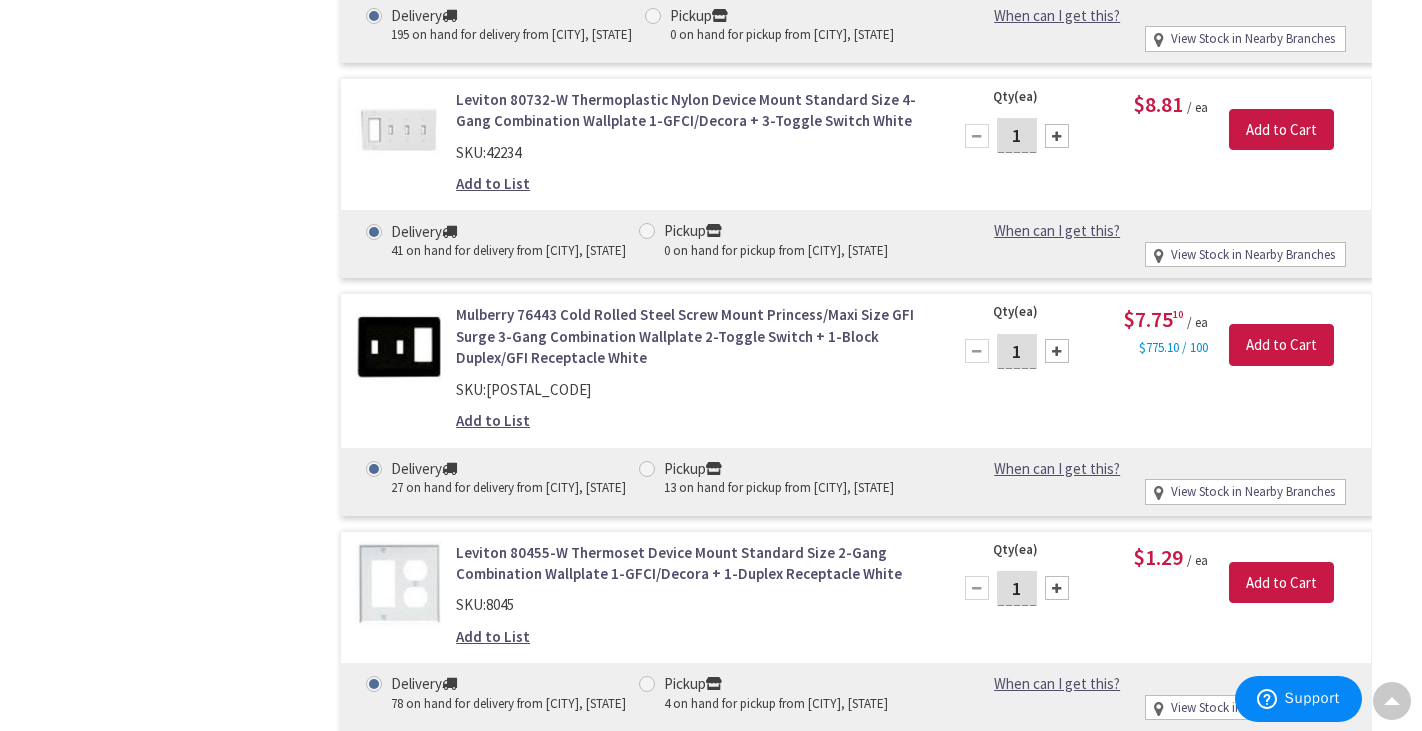 scroll, scrollTop: 0, scrollLeft: 0, axis: both 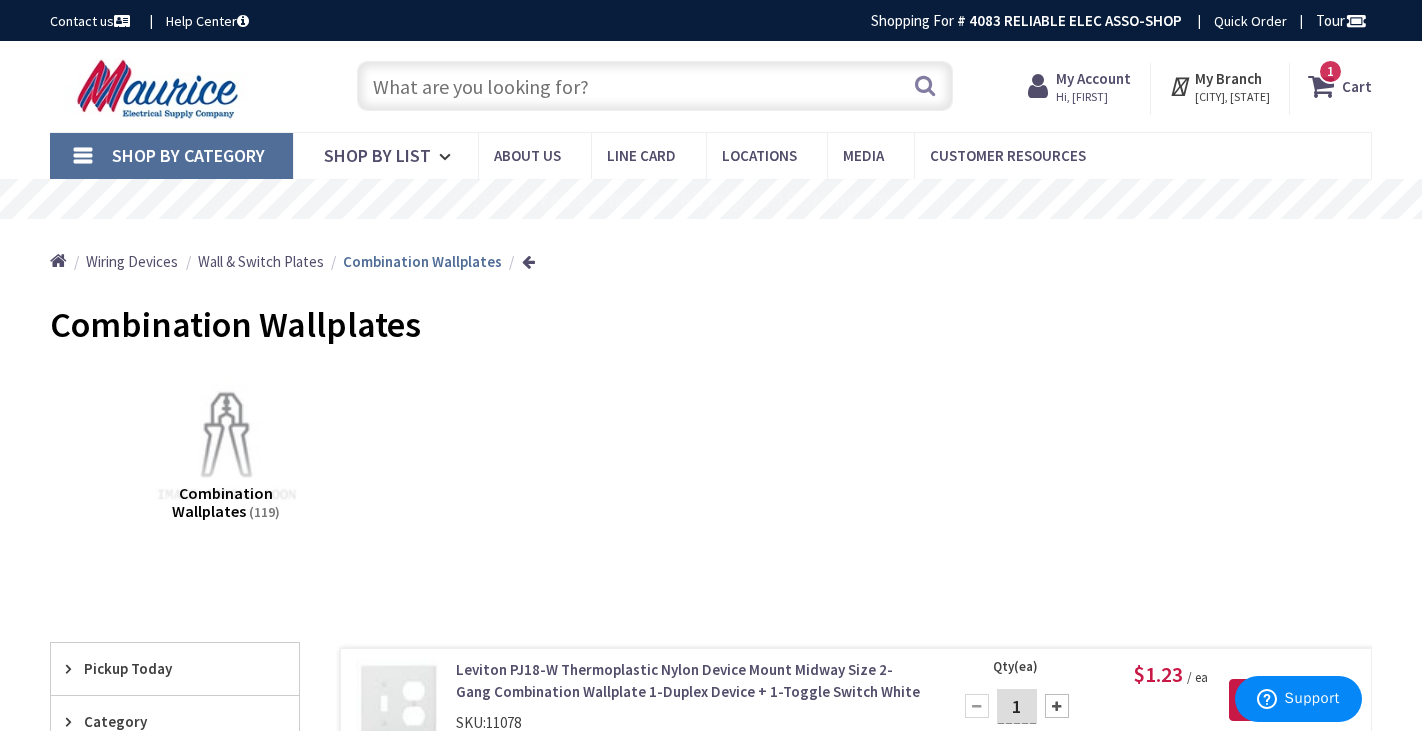 click at bounding box center (654, 86) 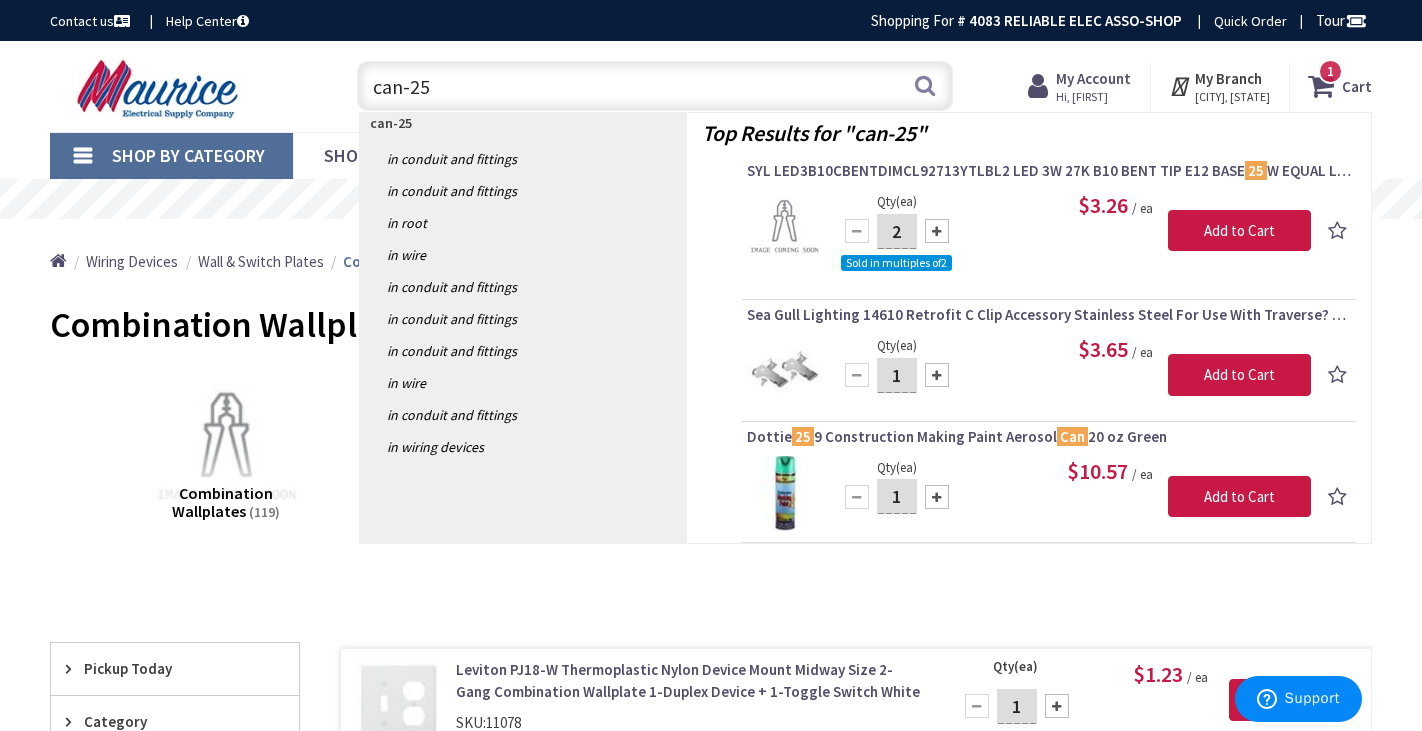 click on "can-25" at bounding box center (654, 86) 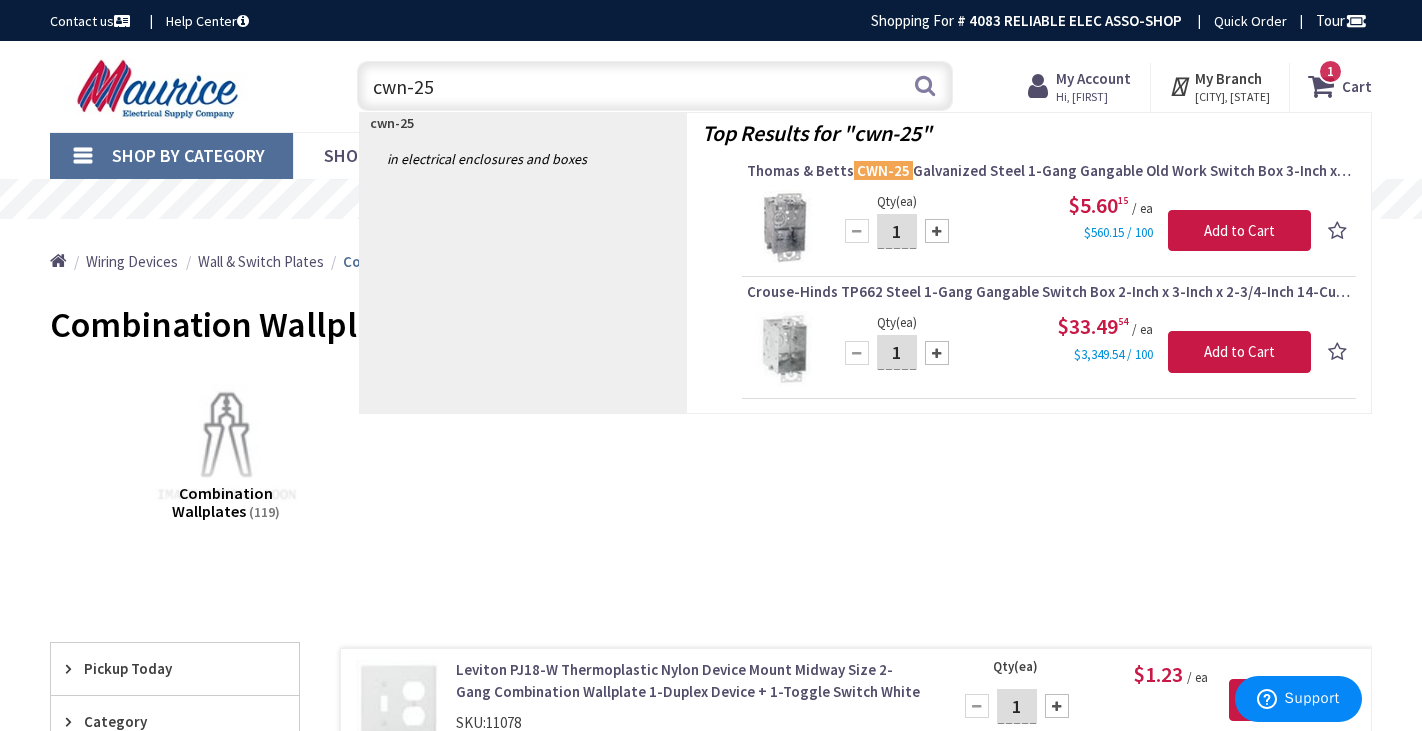 type on "cwn-25" 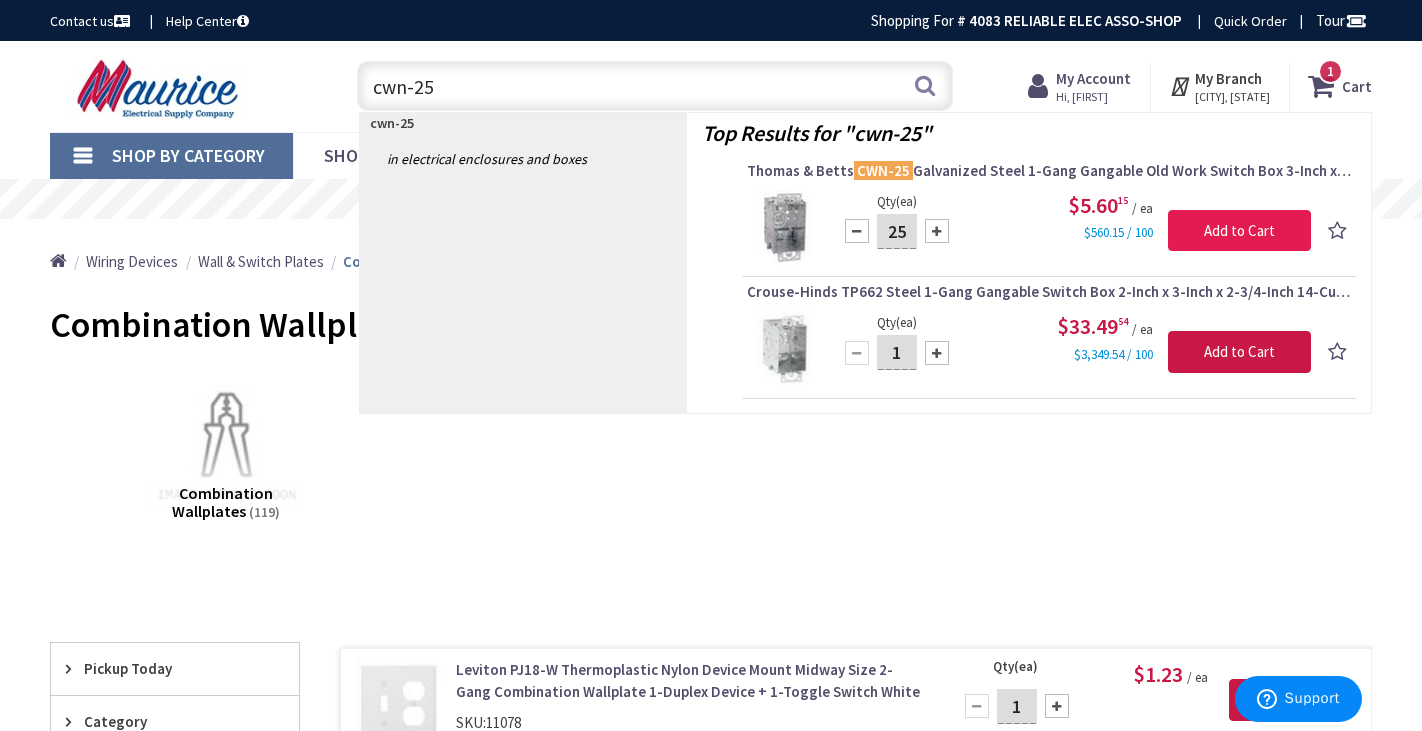 type on "25" 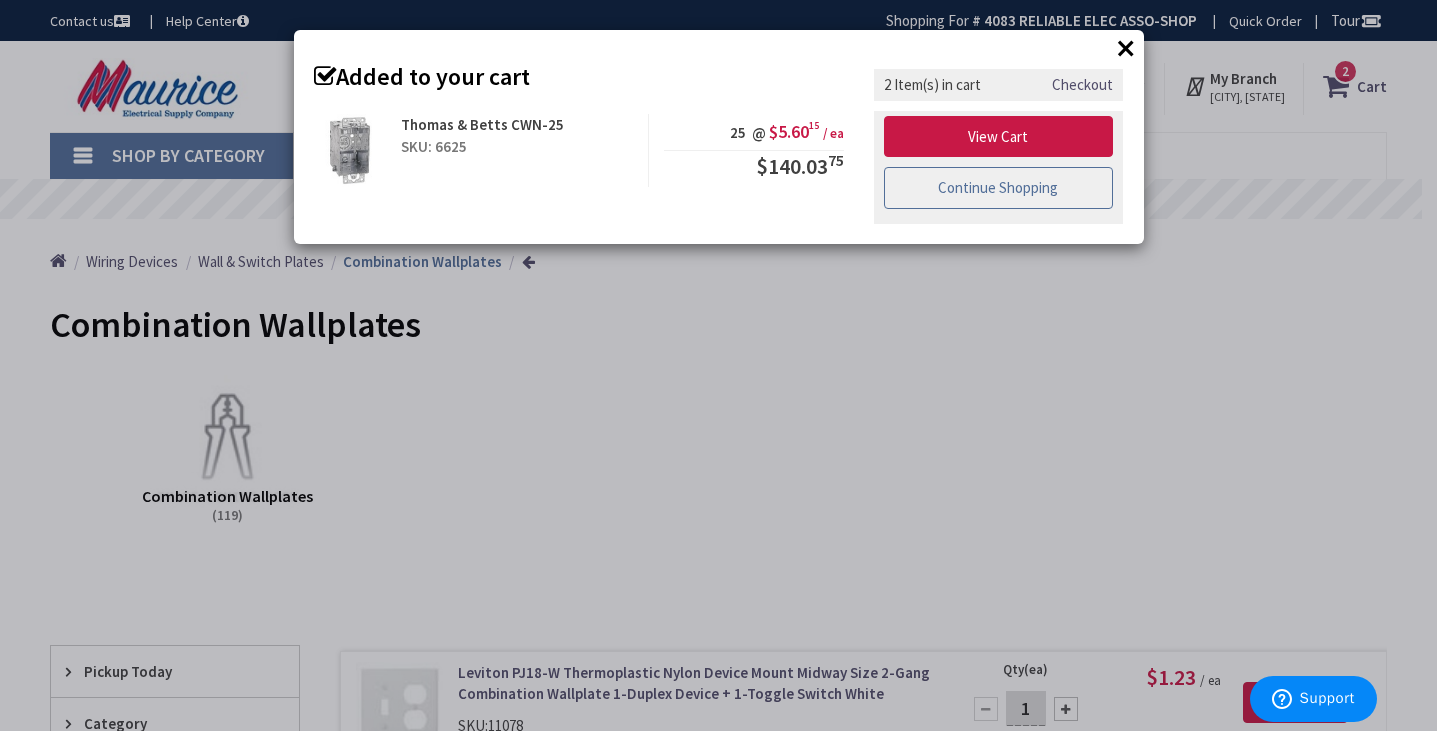 click on "Continue Shopping" at bounding box center (999, 188) 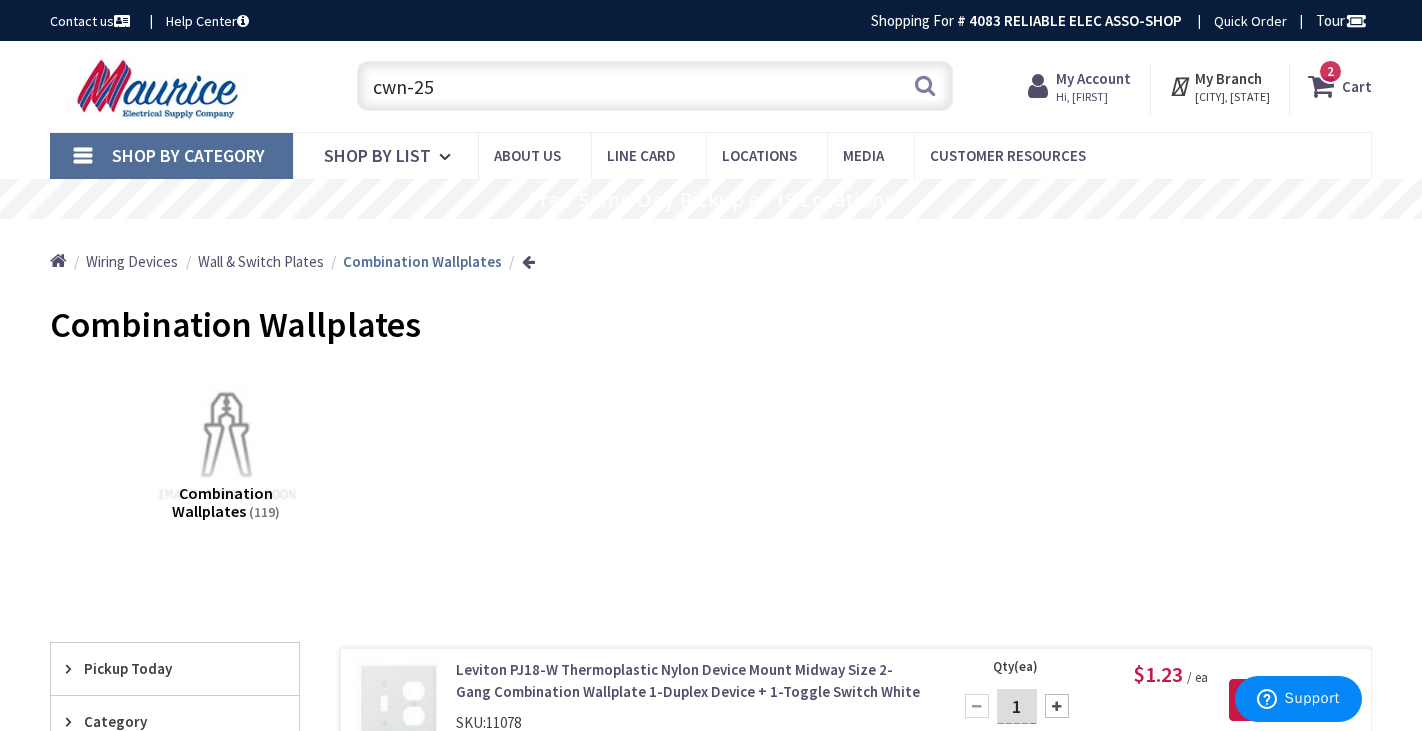 drag, startPoint x: 446, startPoint y: 85, endPoint x: 469, endPoint y: 88, distance: 23.194826 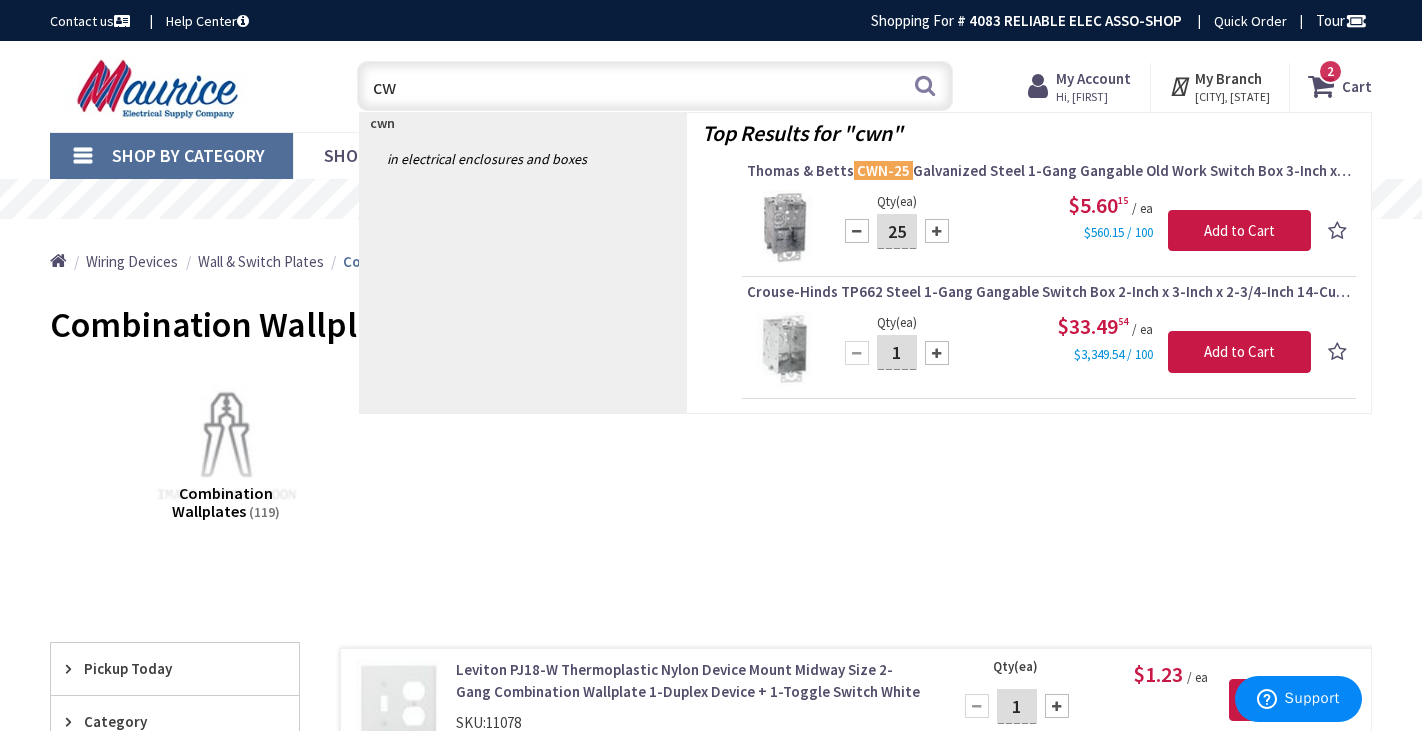 type on "c" 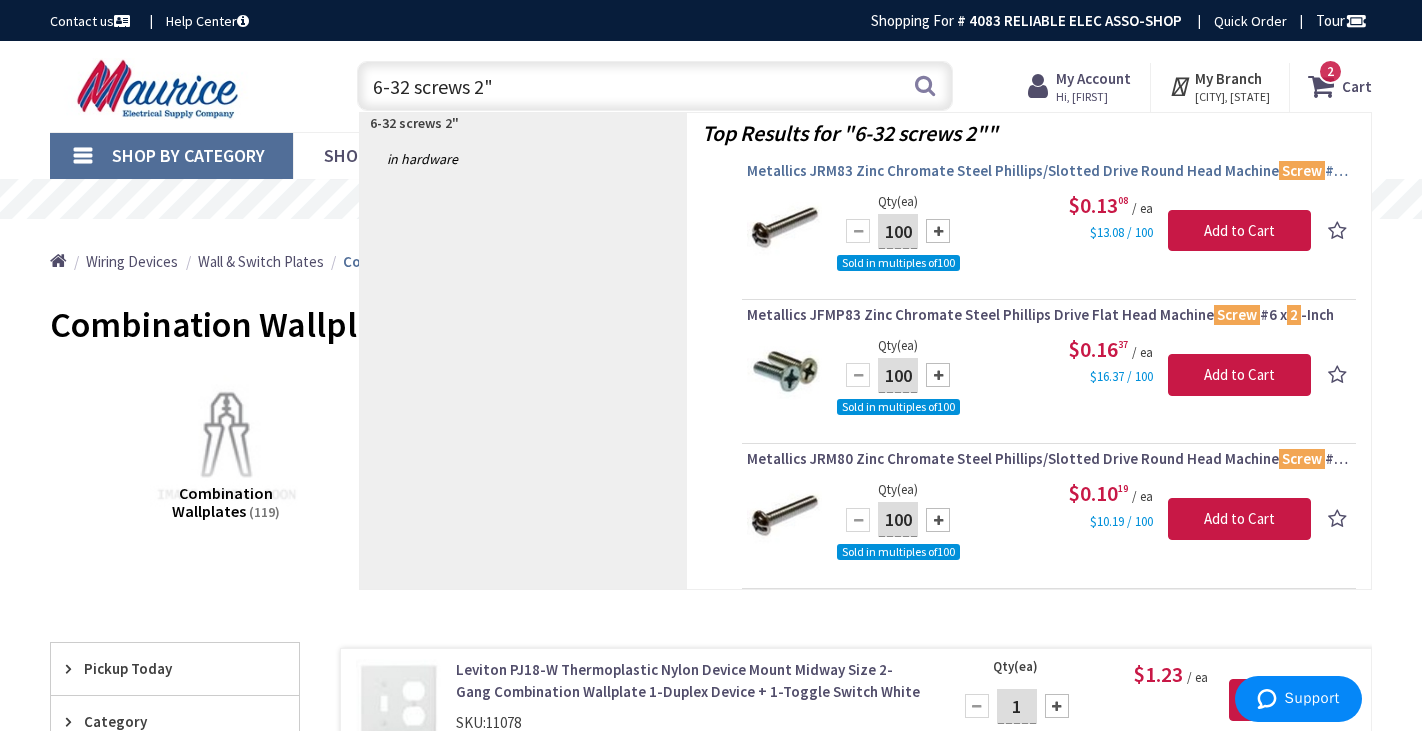 type on "6-32 screws 2"" 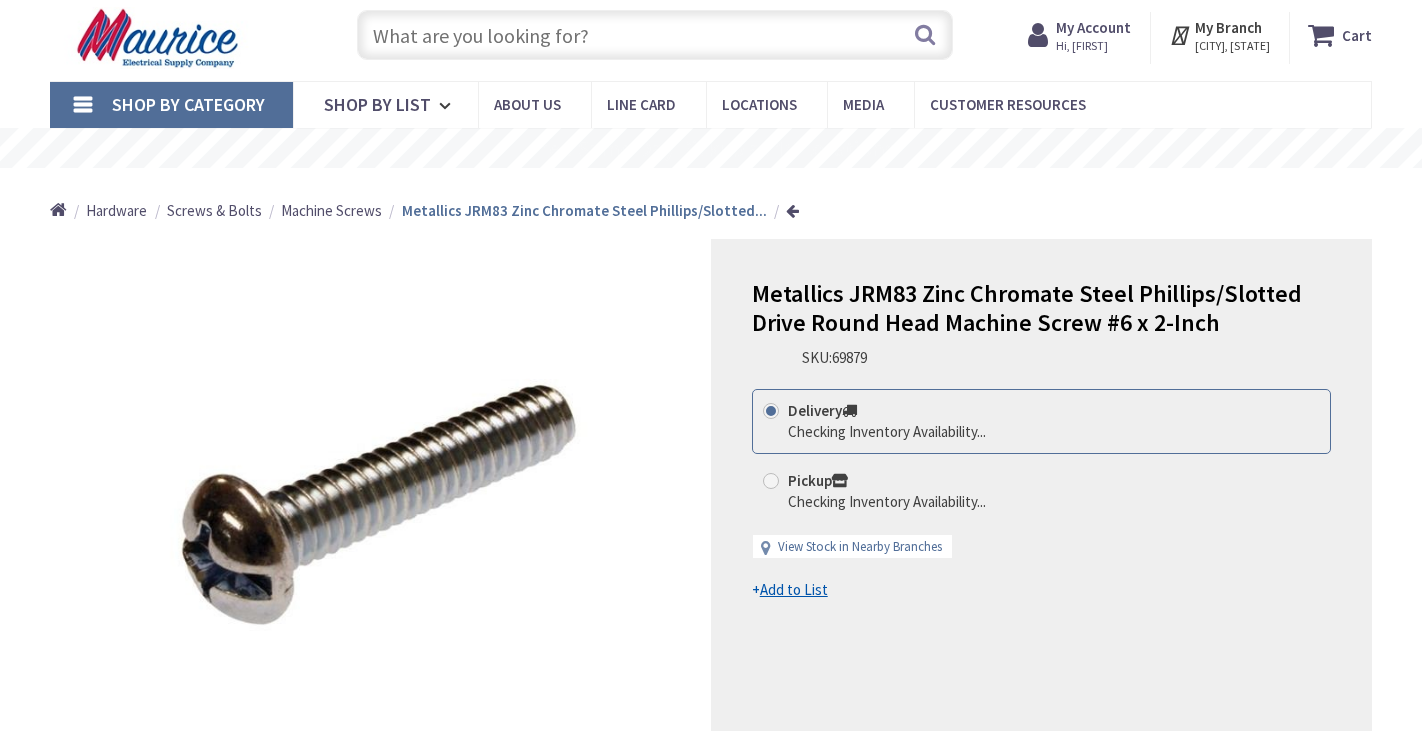 scroll, scrollTop: 51, scrollLeft: 0, axis: vertical 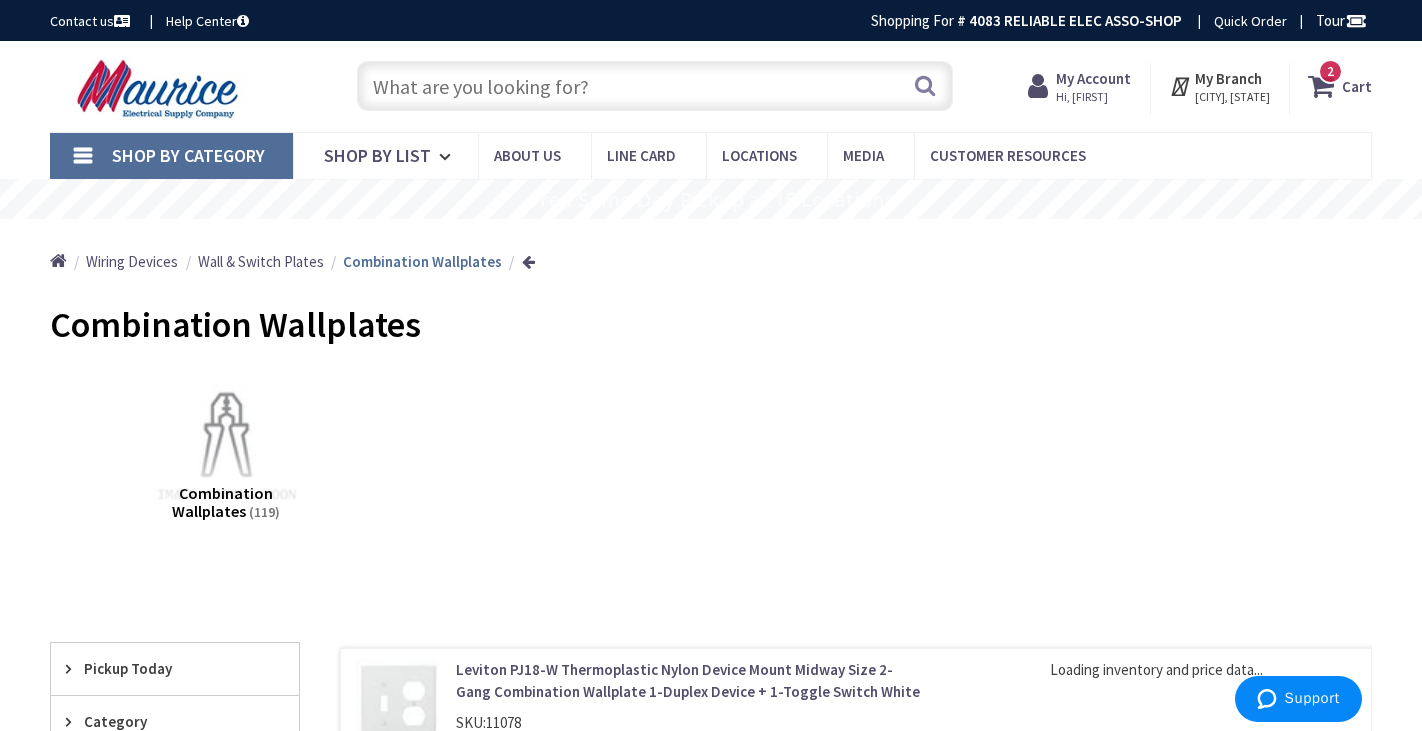 click at bounding box center (654, 86) 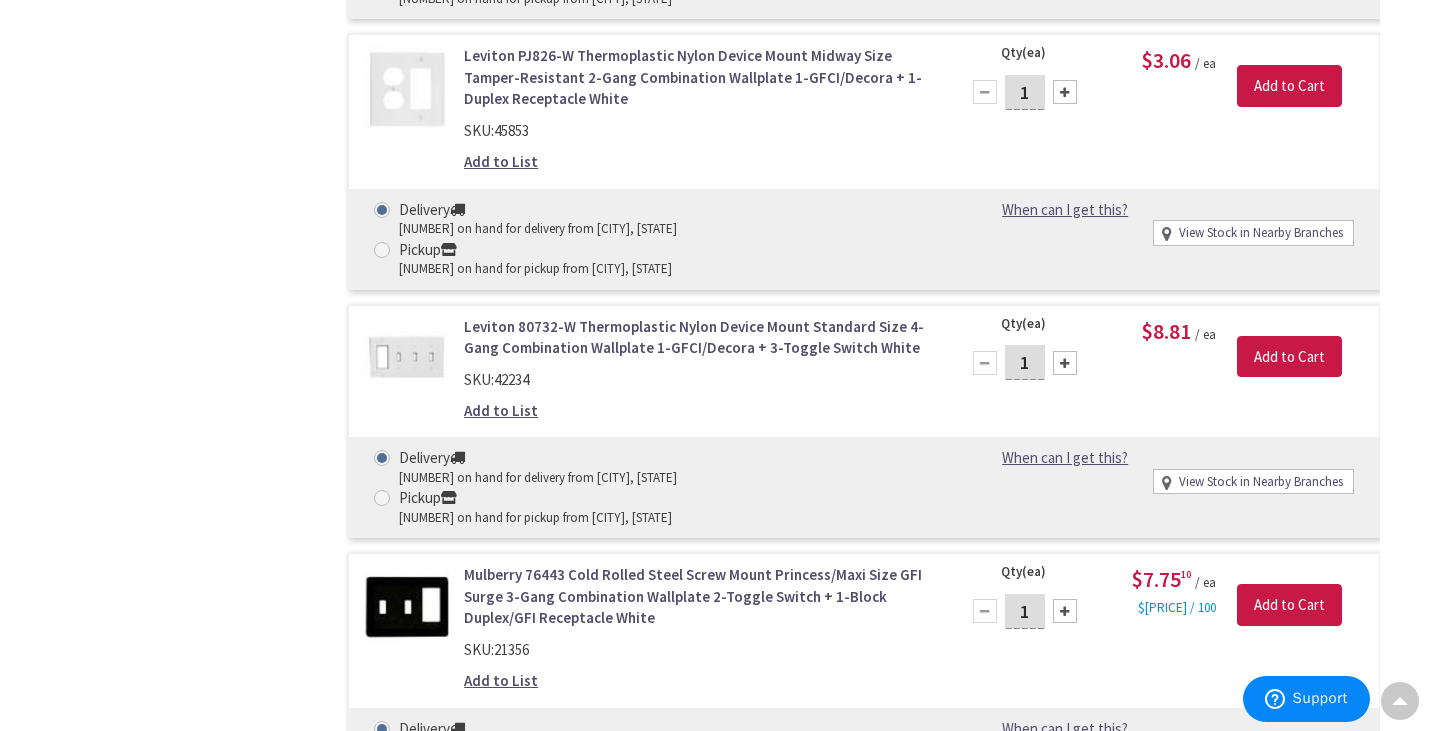 scroll, scrollTop: 0, scrollLeft: 0, axis: both 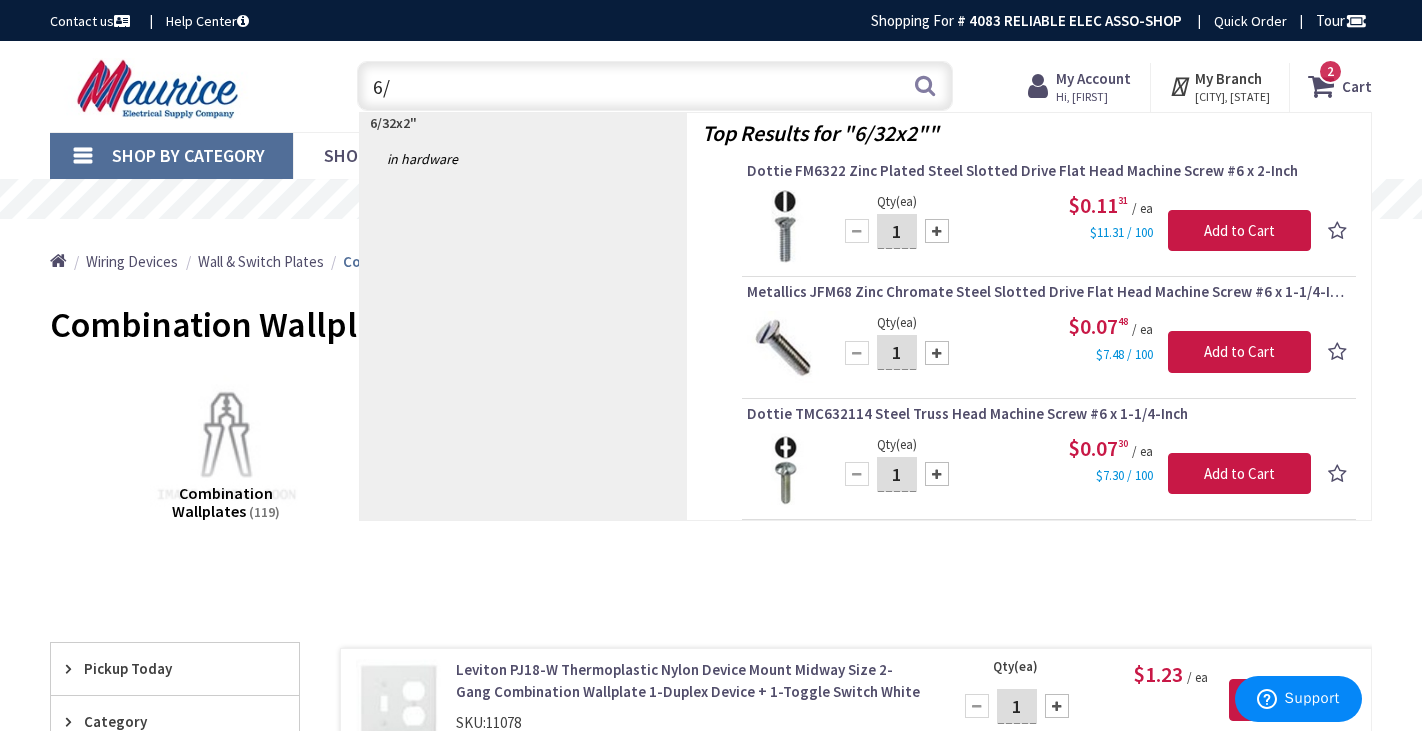 type on "6" 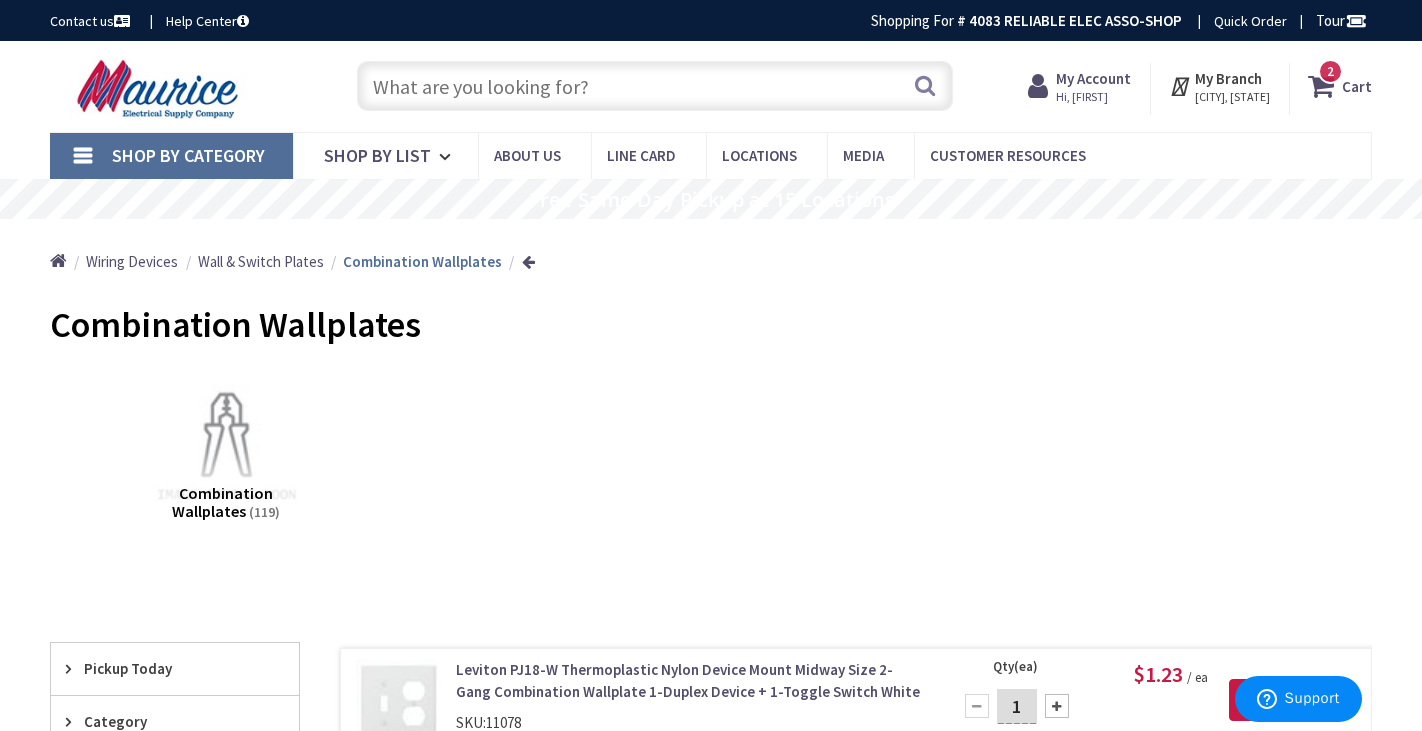 click on "Shop By Category" at bounding box center [171, 156] 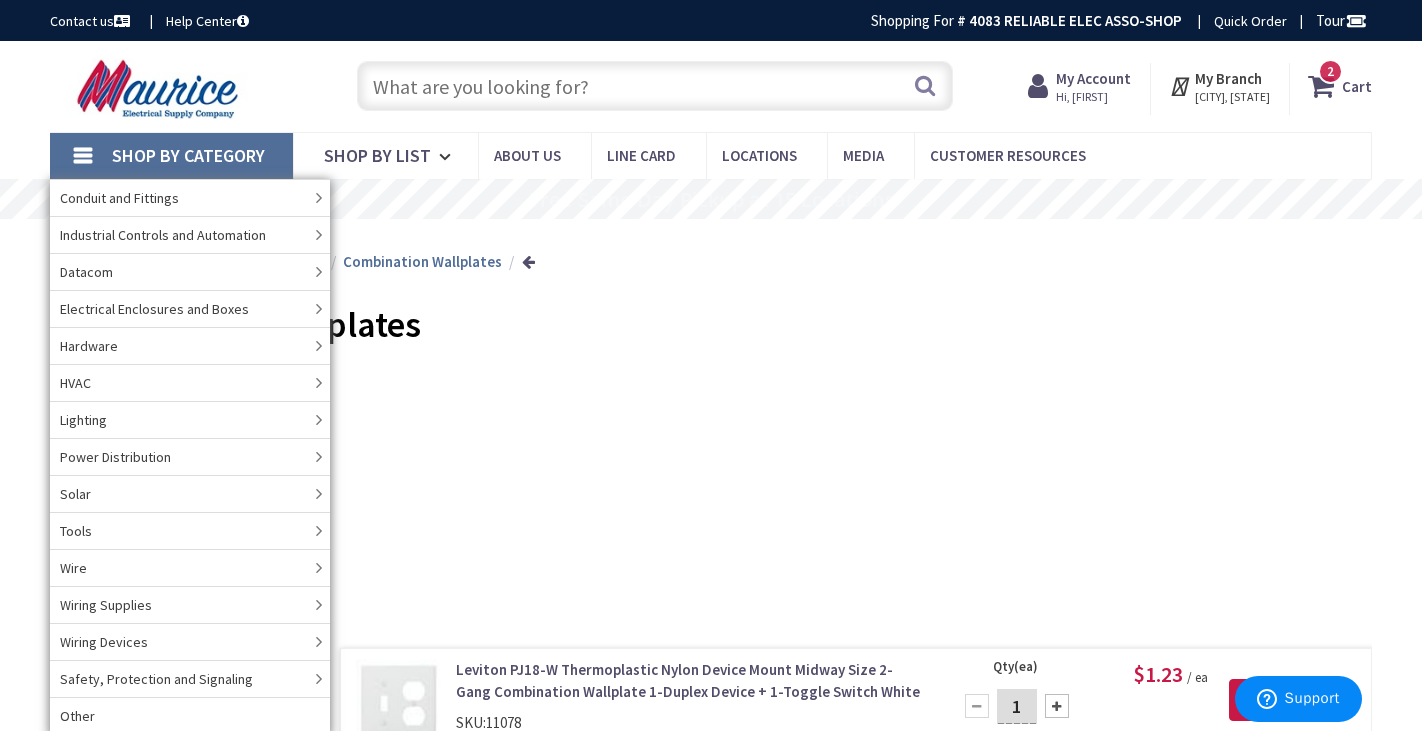 click at bounding box center (654, 86) 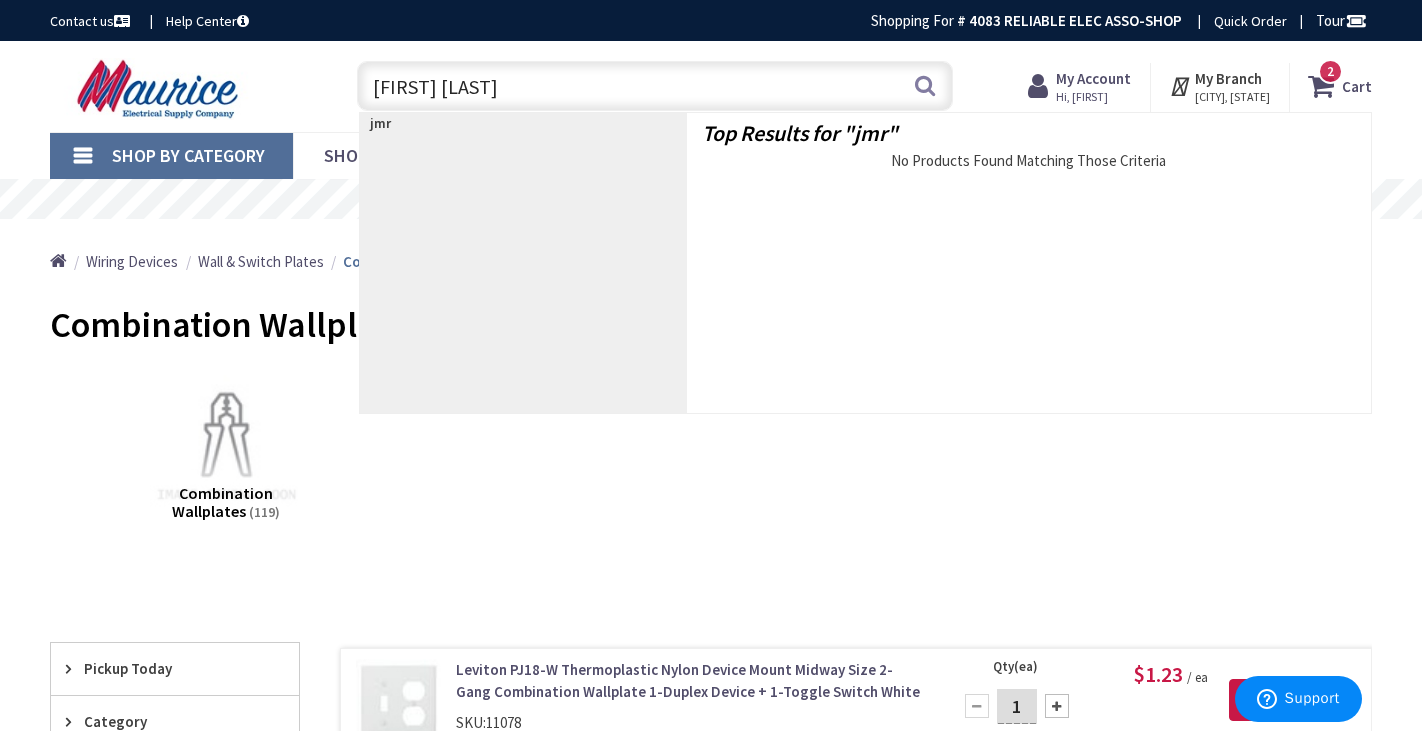 type on "j" 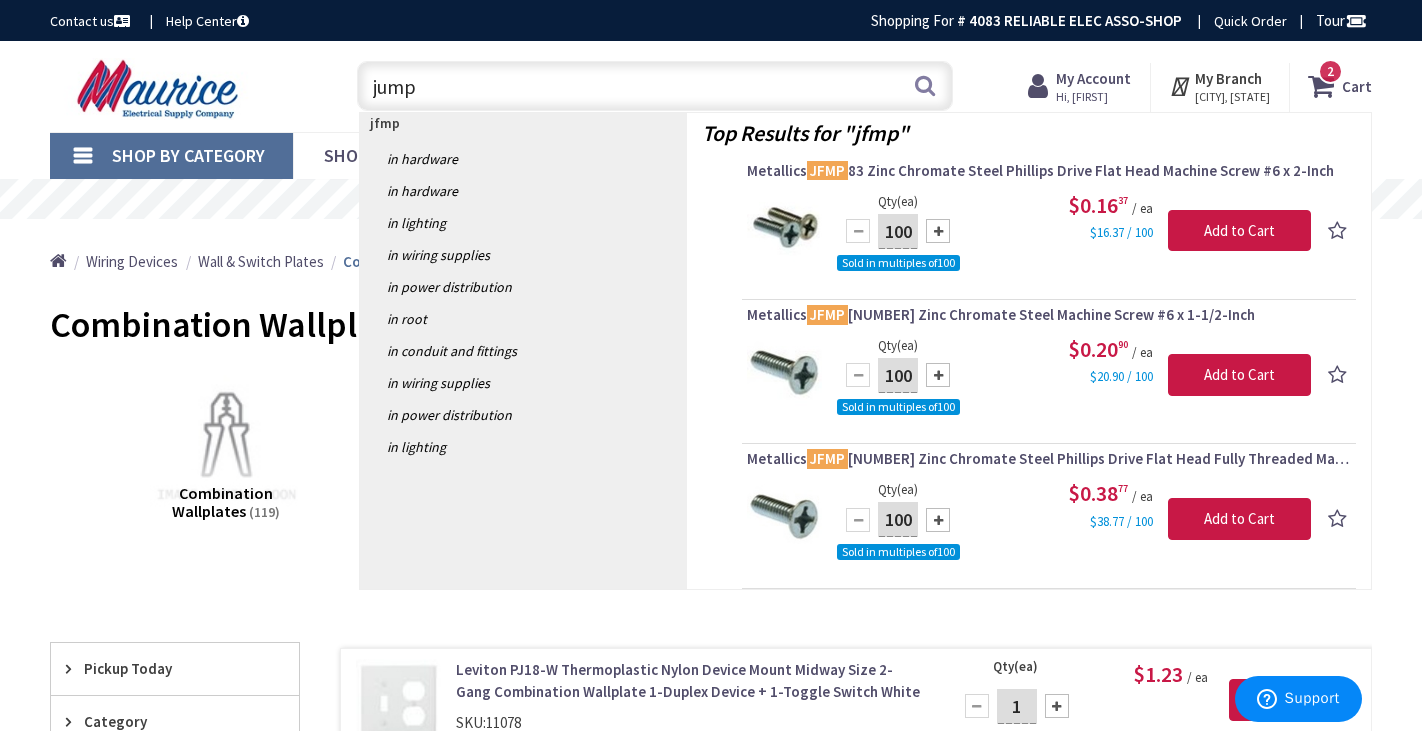 type on "jump" 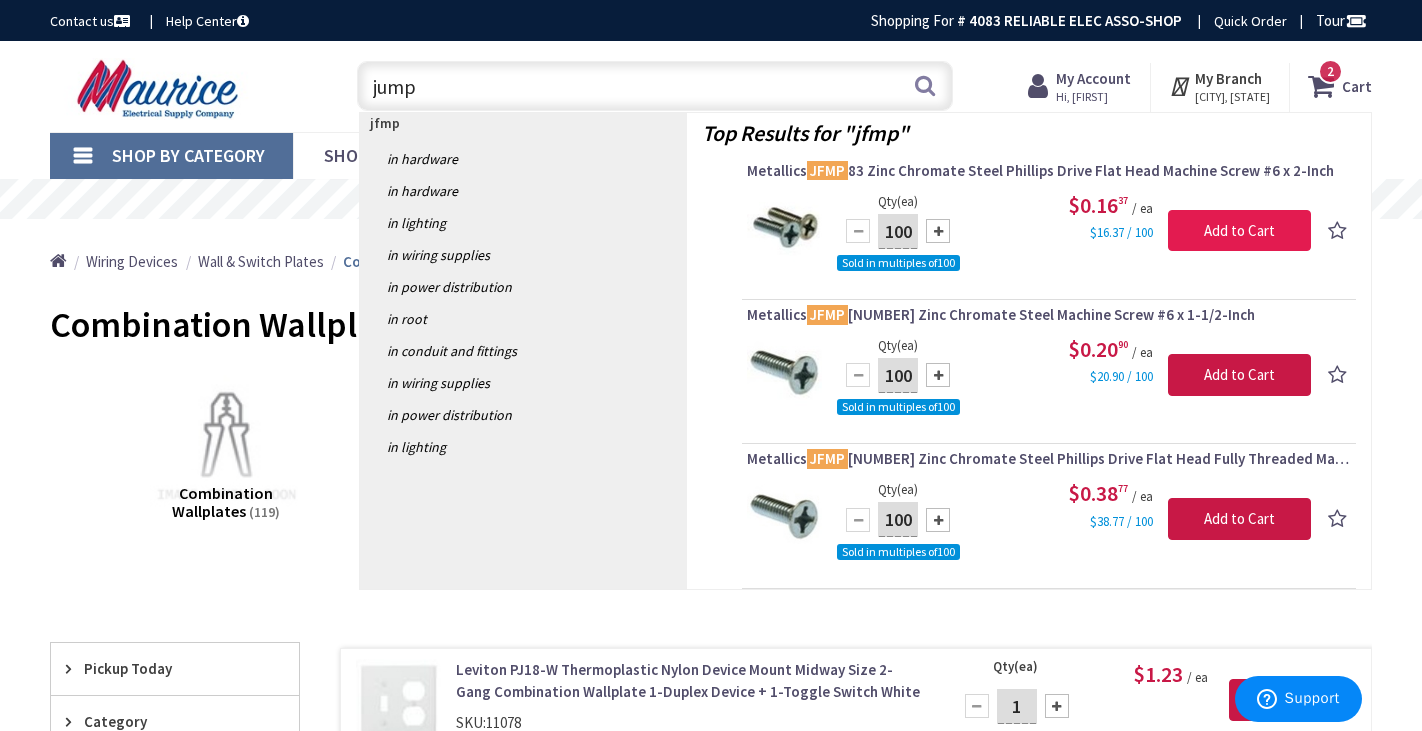 drag, startPoint x: 401, startPoint y: 94, endPoint x: 1239, endPoint y: 238, distance: 850.2823 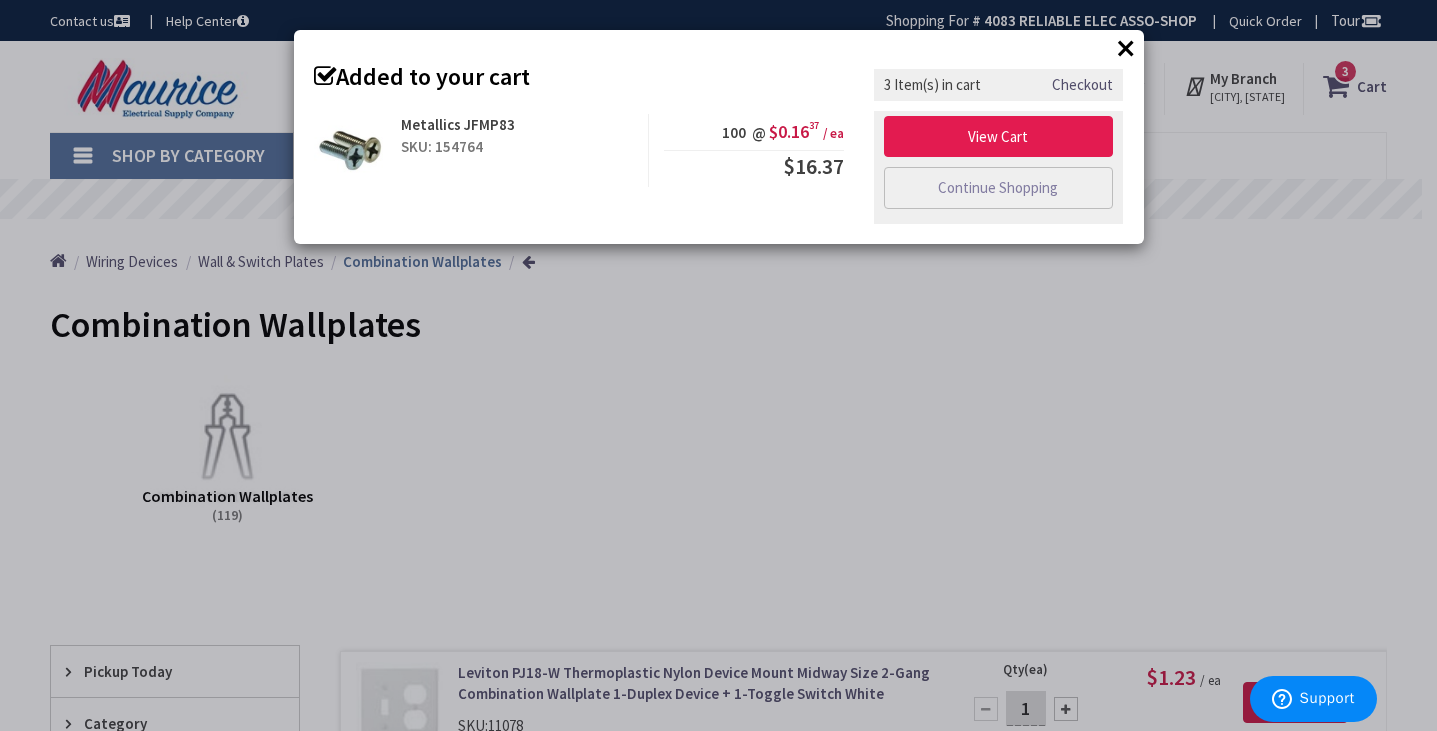 click on "View Cart" at bounding box center (999, 137) 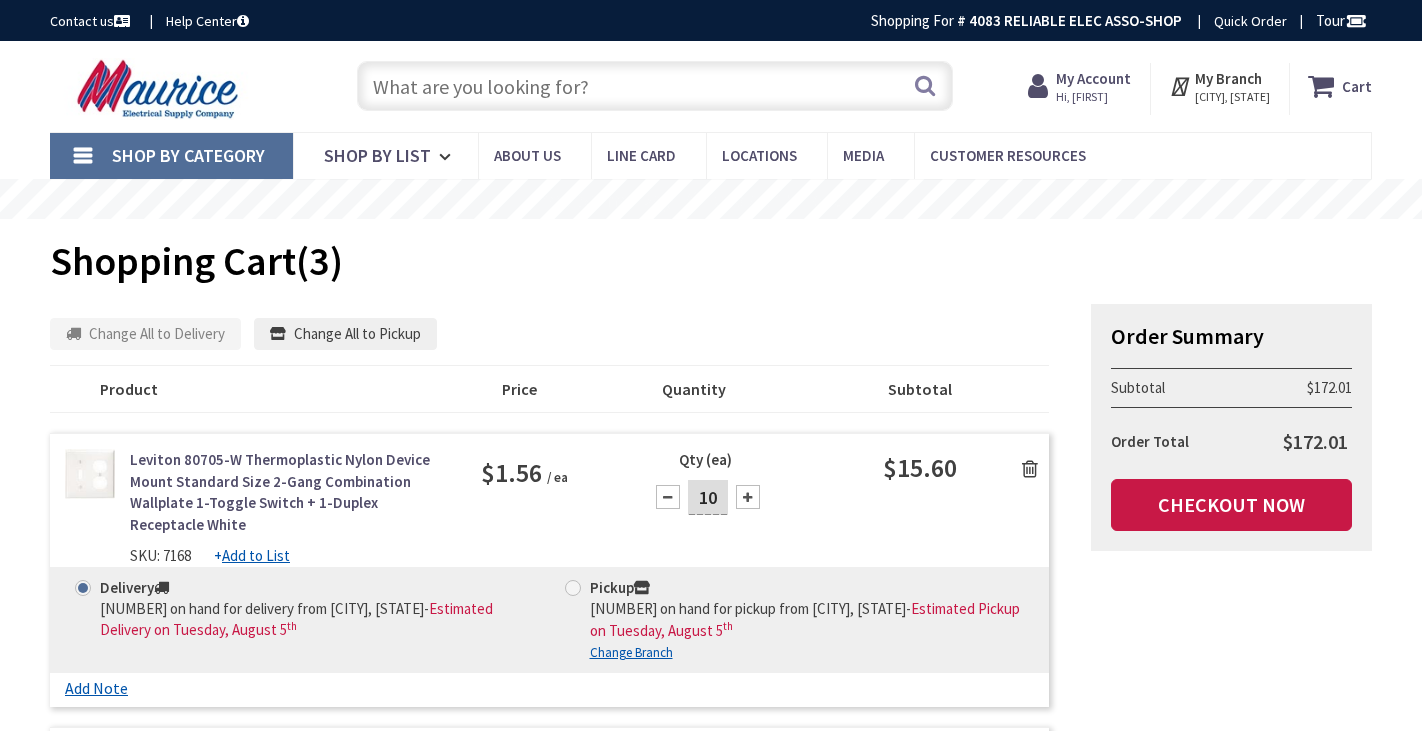 scroll, scrollTop: 0, scrollLeft: 0, axis: both 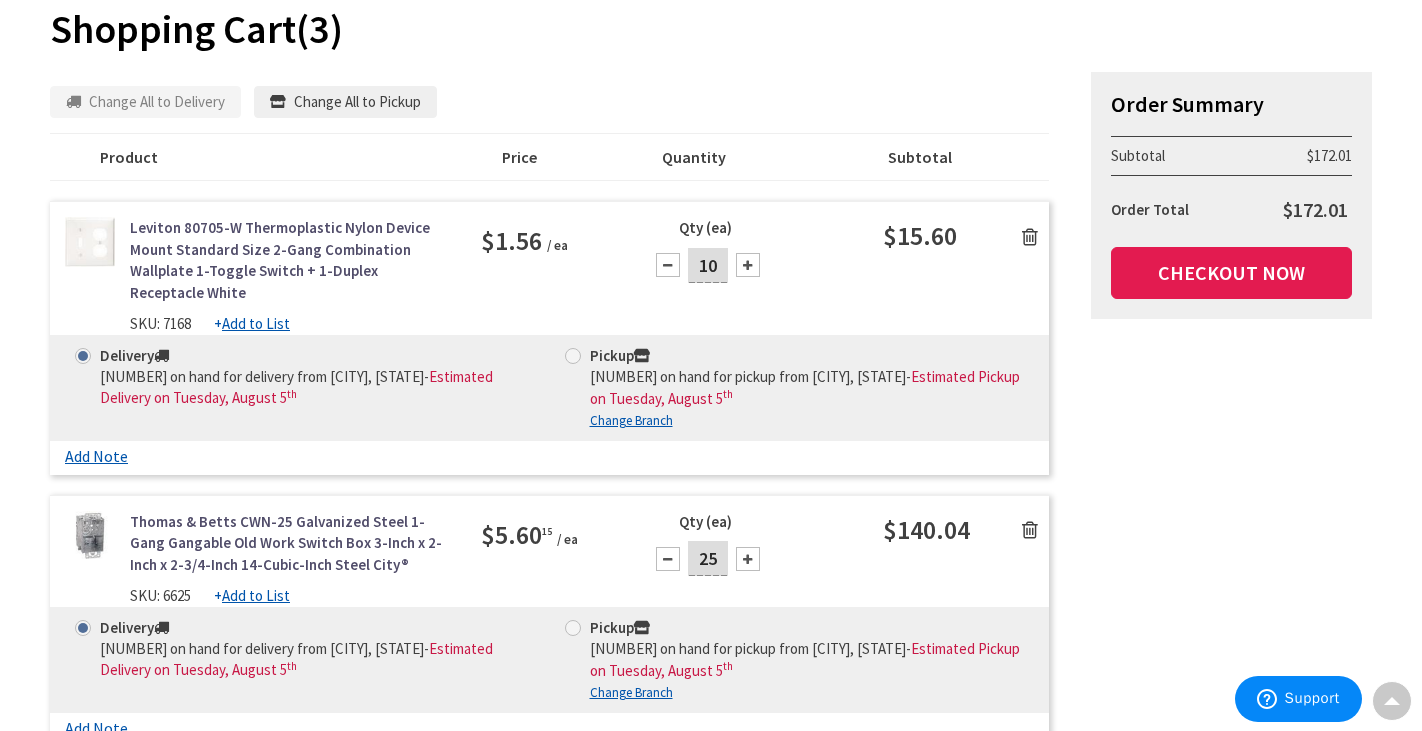 click on "Checkout Now" at bounding box center (1231, 273) 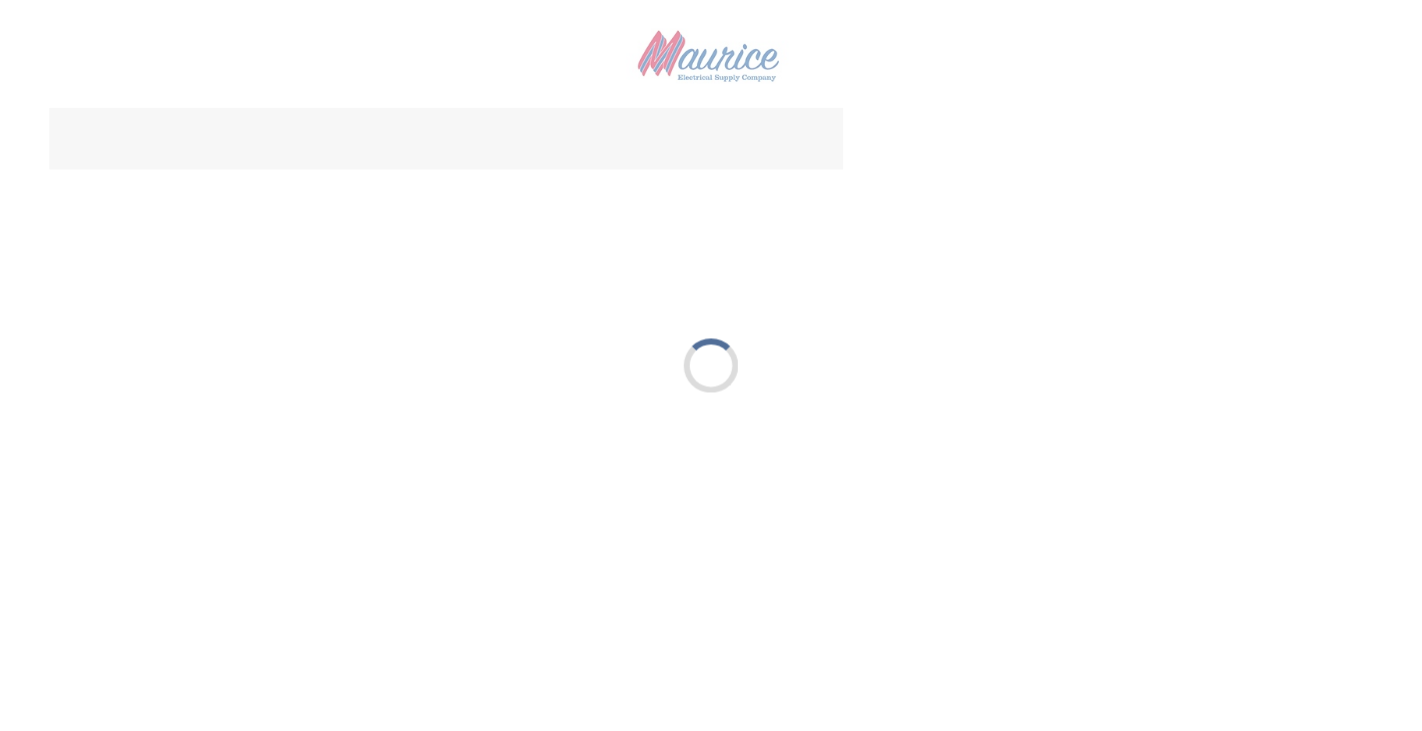 scroll, scrollTop: 0, scrollLeft: 0, axis: both 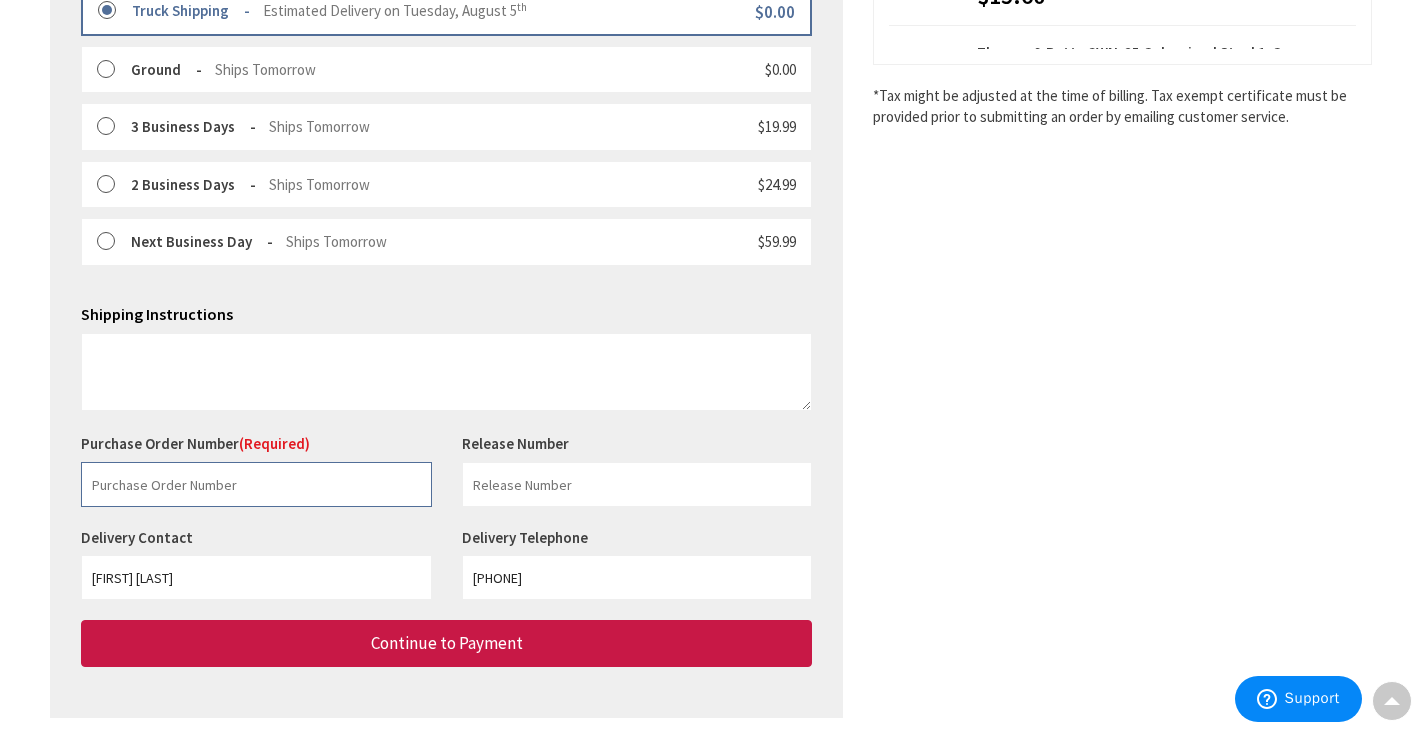 click at bounding box center (256, 484) 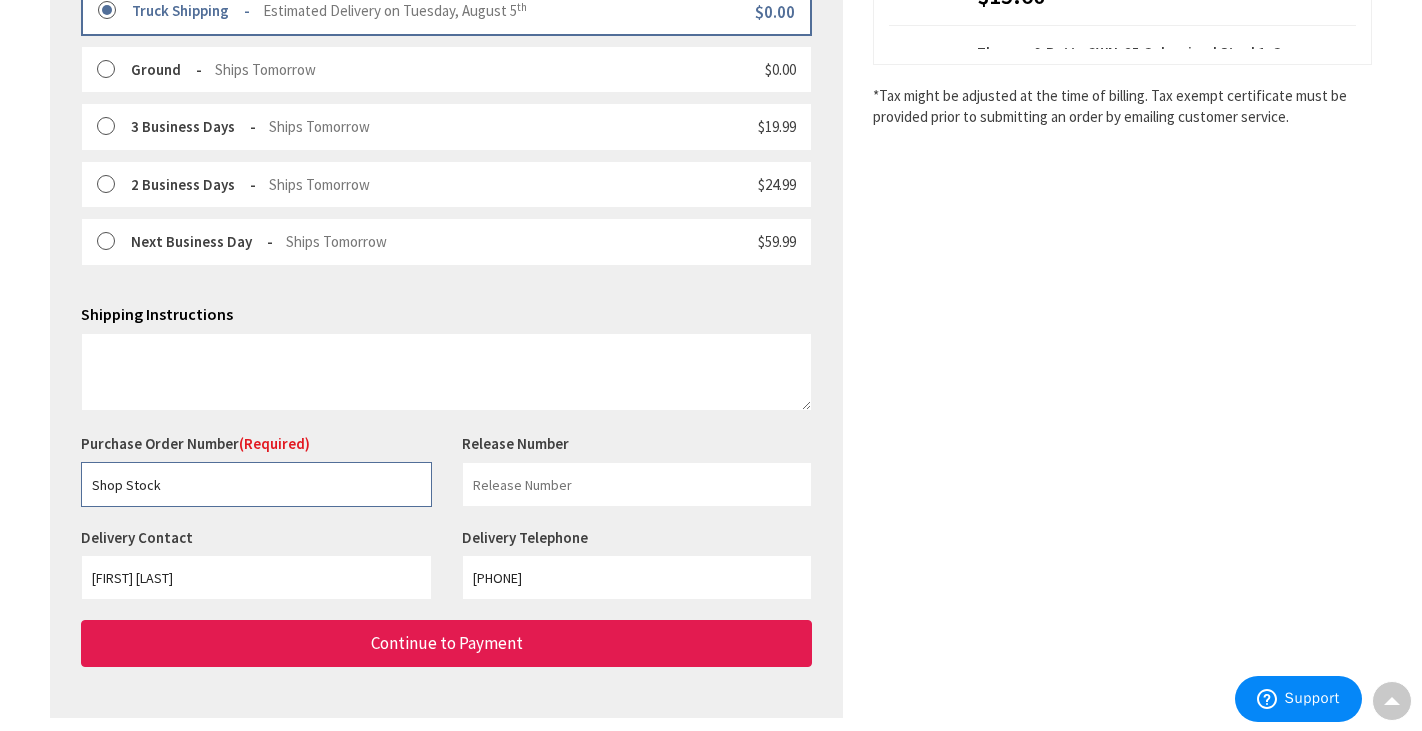 type on "Shop Stock" 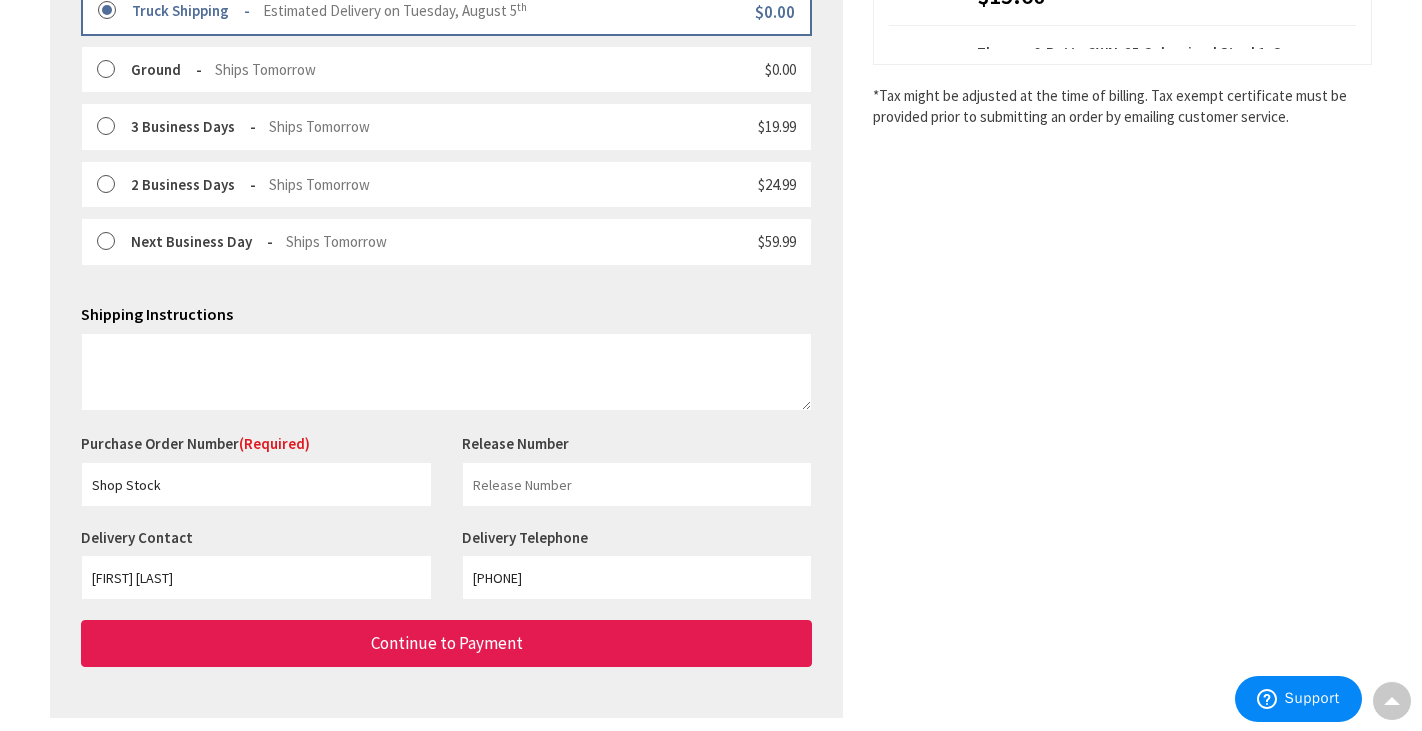 click on "Continue to Payment" at bounding box center (446, 643) 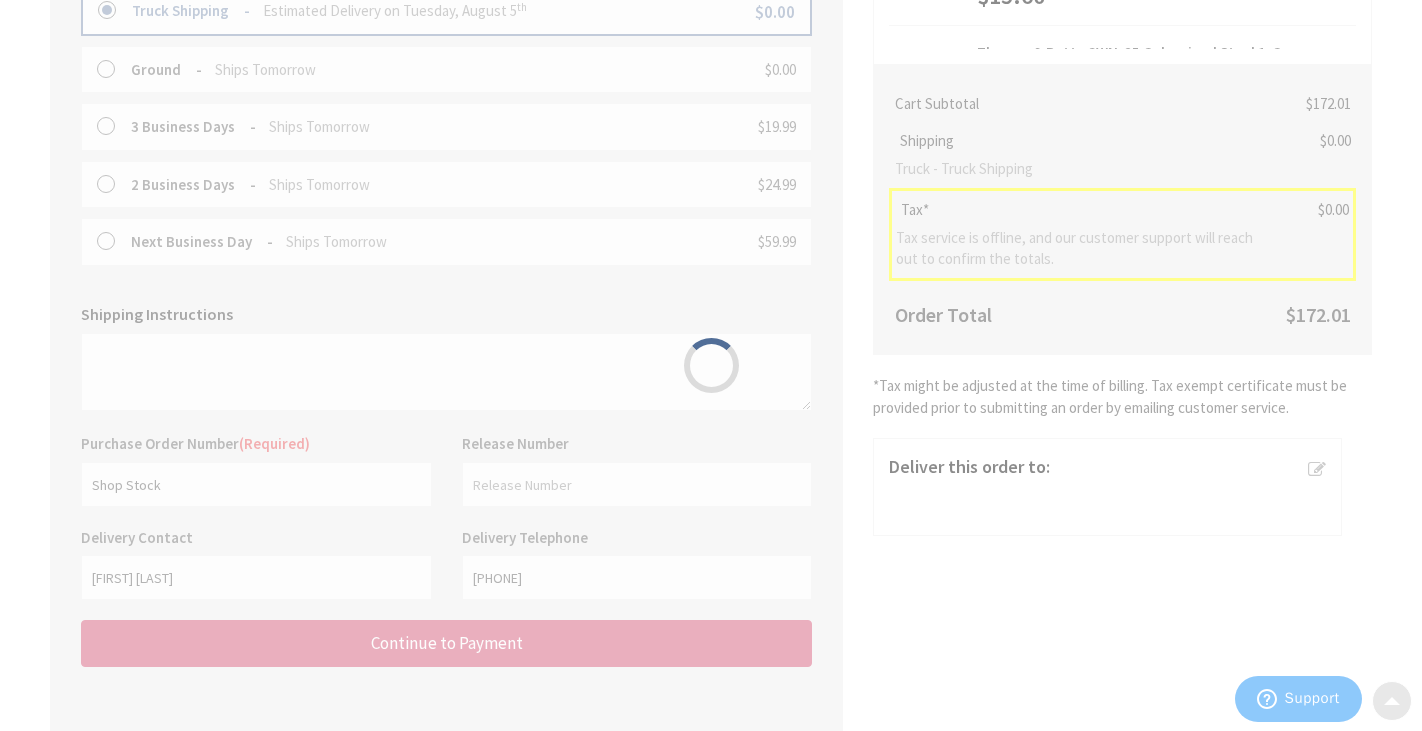 scroll, scrollTop: 0, scrollLeft: 0, axis: both 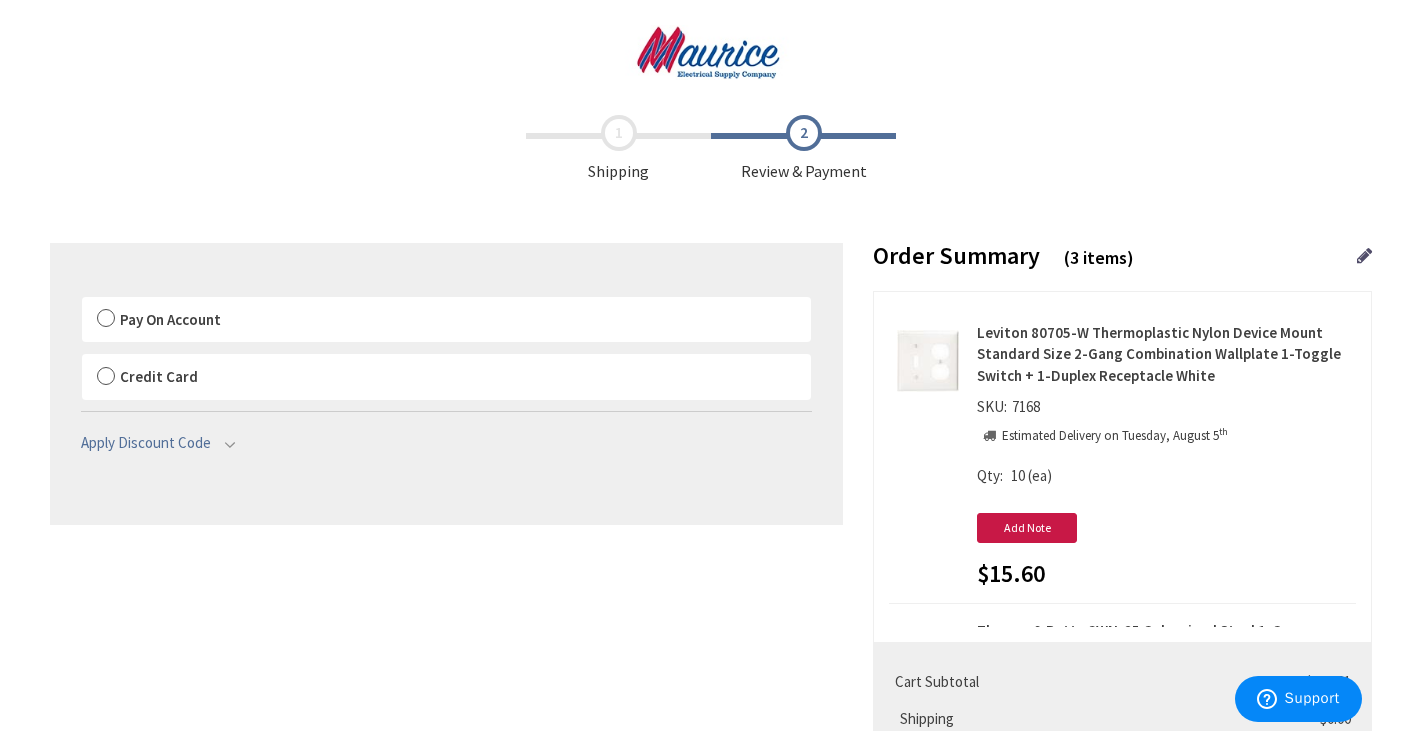 click on "Pay On Account" at bounding box center [446, 320] 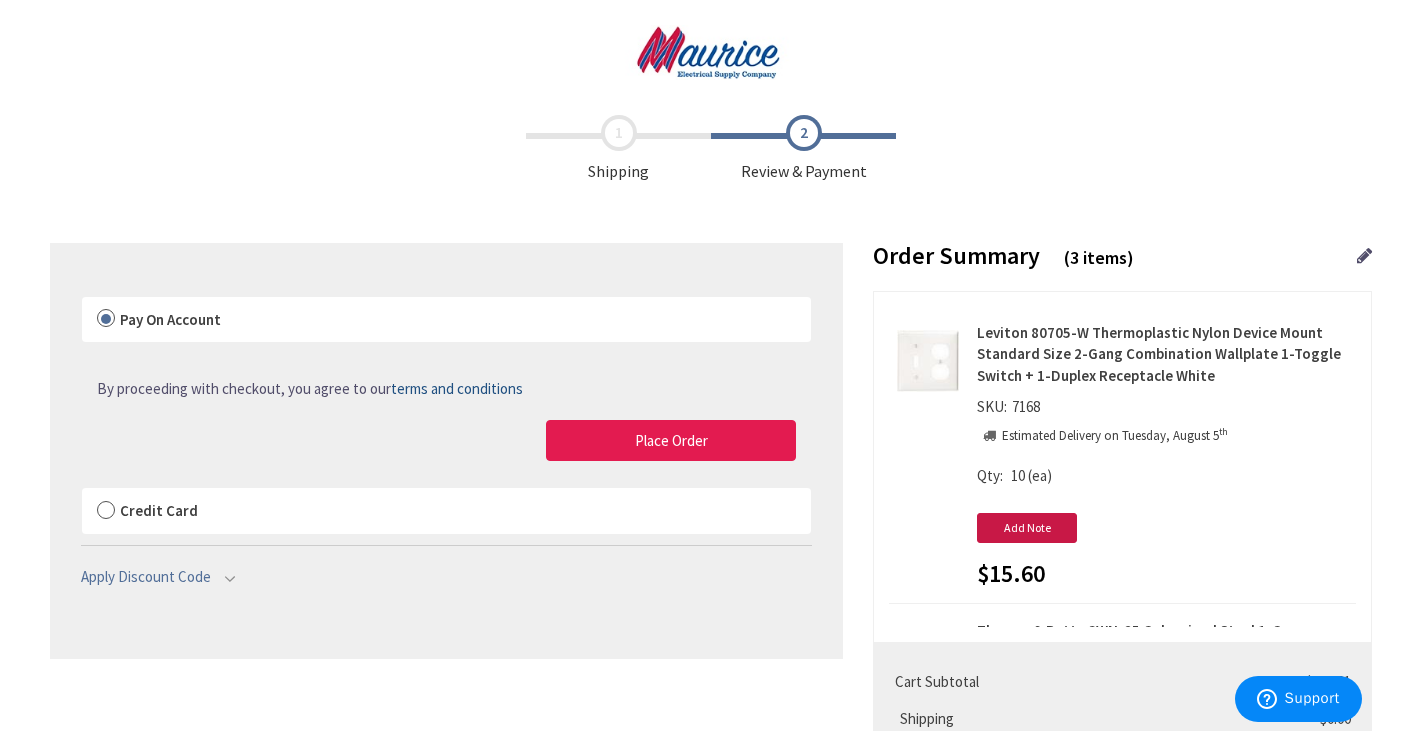 click on "Place Order" at bounding box center [671, 441] 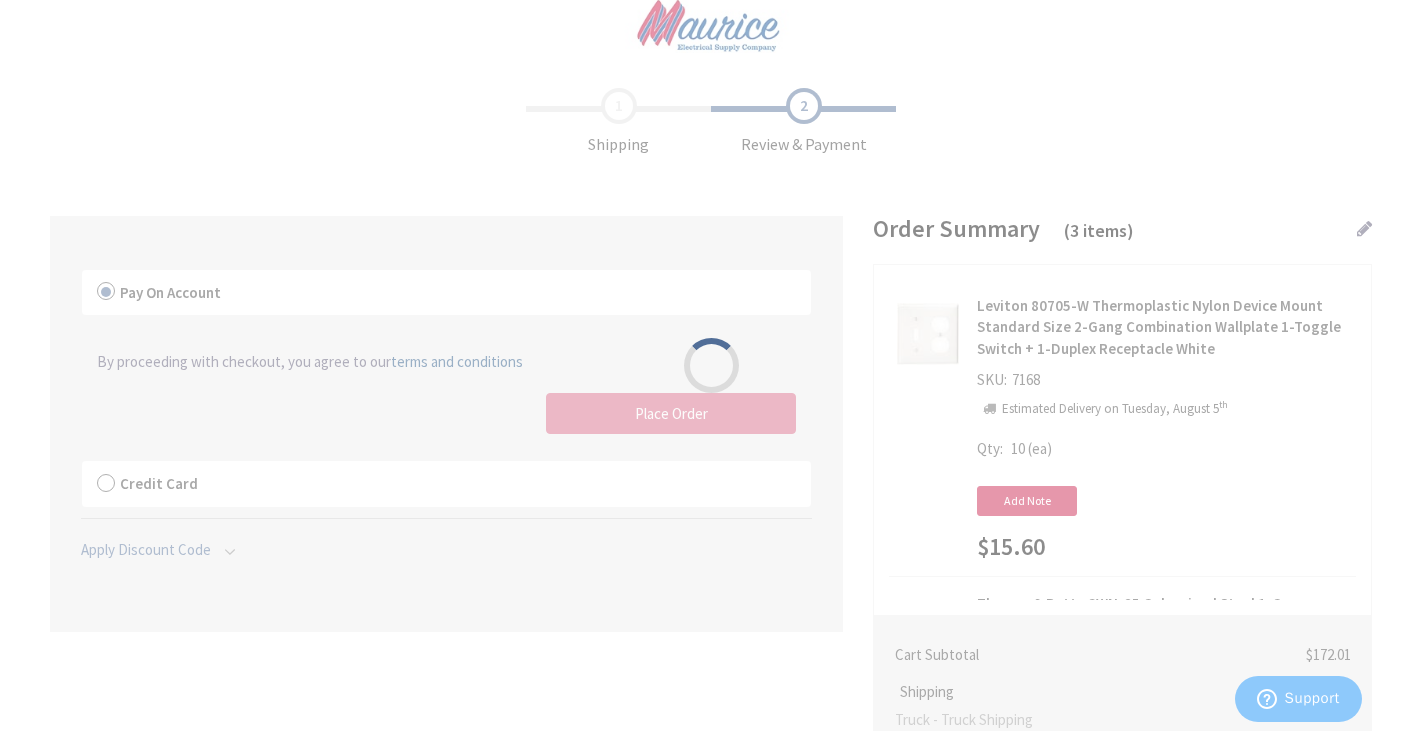 scroll, scrollTop: 201, scrollLeft: 0, axis: vertical 